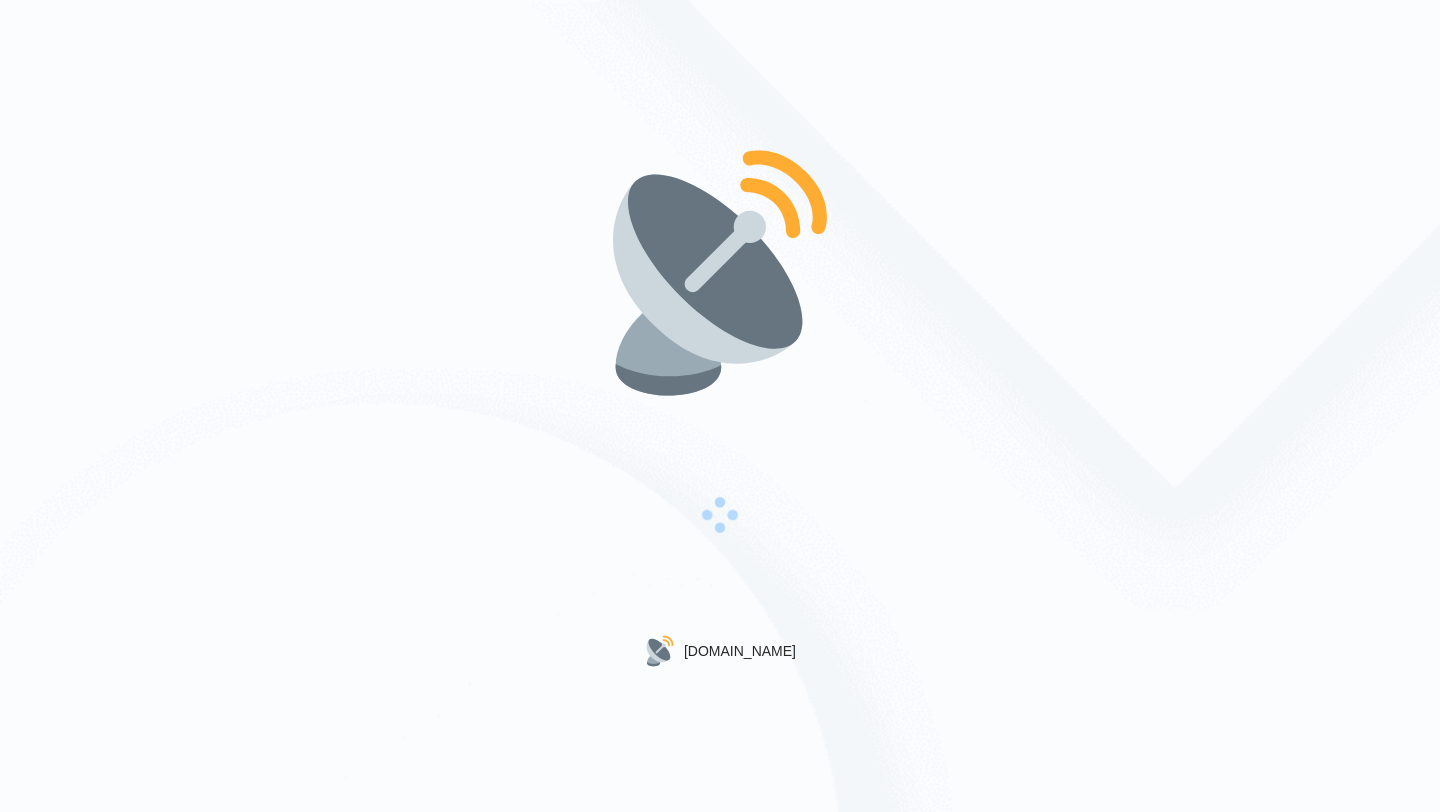 scroll, scrollTop: 0, scrollLeft: 0, axis: both 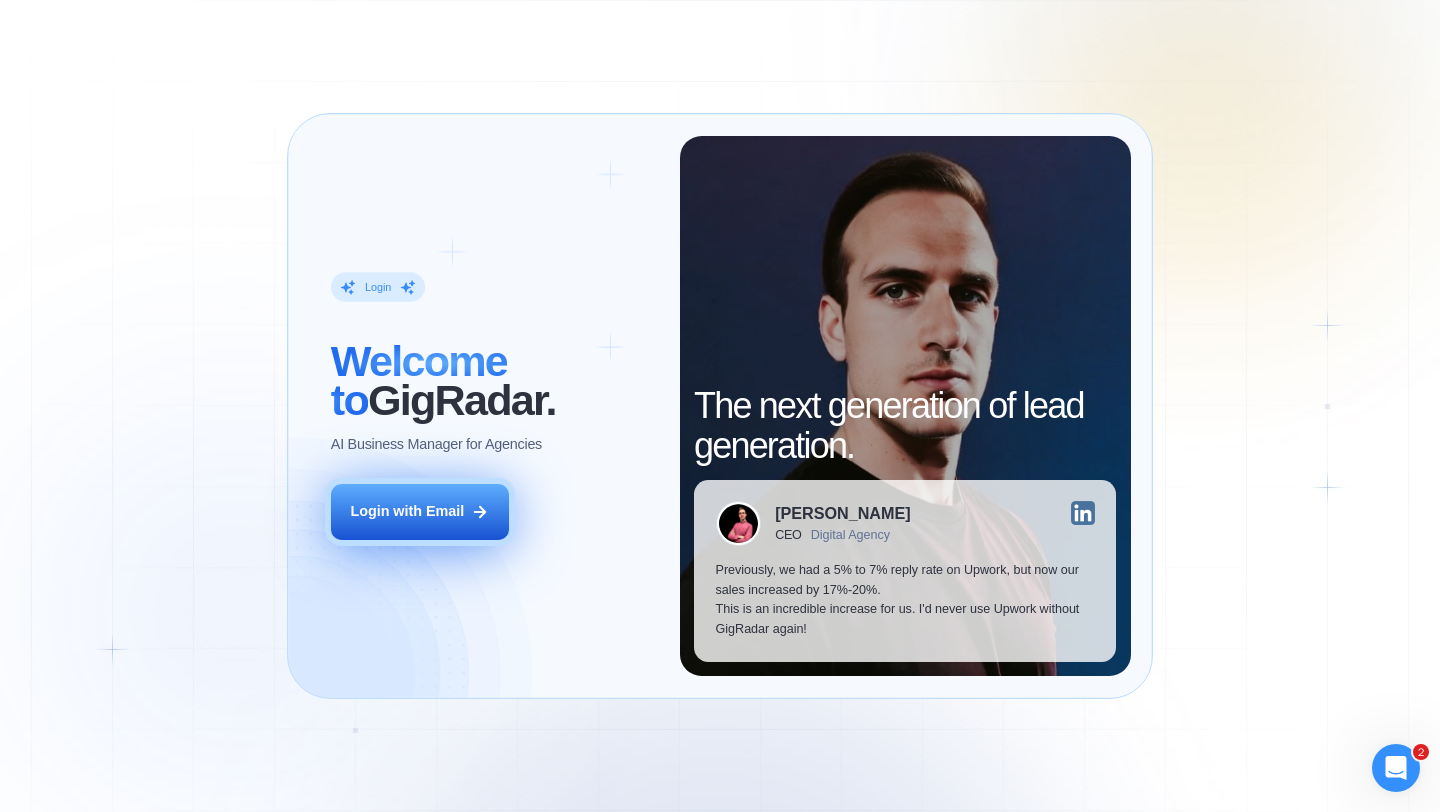 click on "Login with Email" at bounding box center [407, 512] 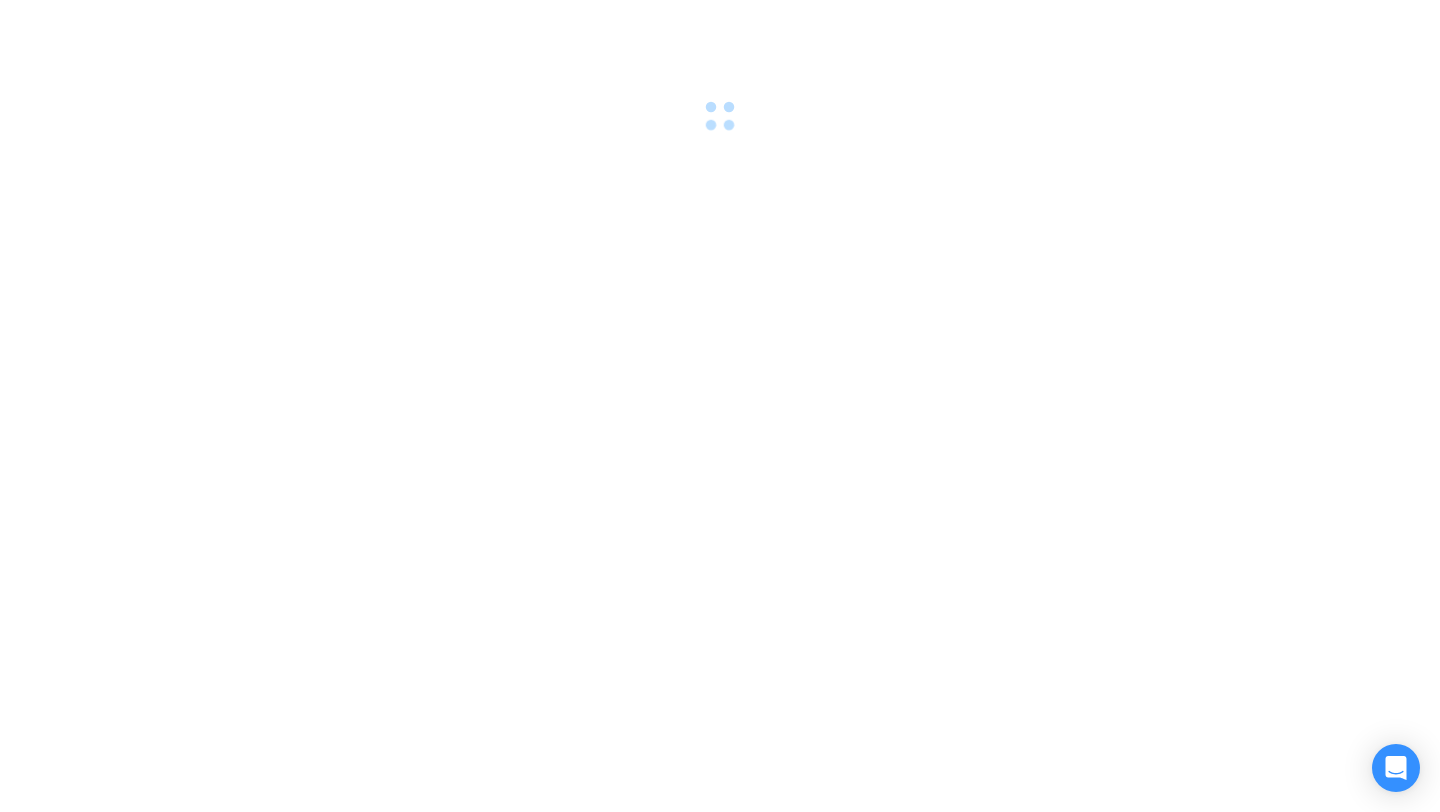 scroll, scrollTop: 0, scrollLeft: 0, axis: both 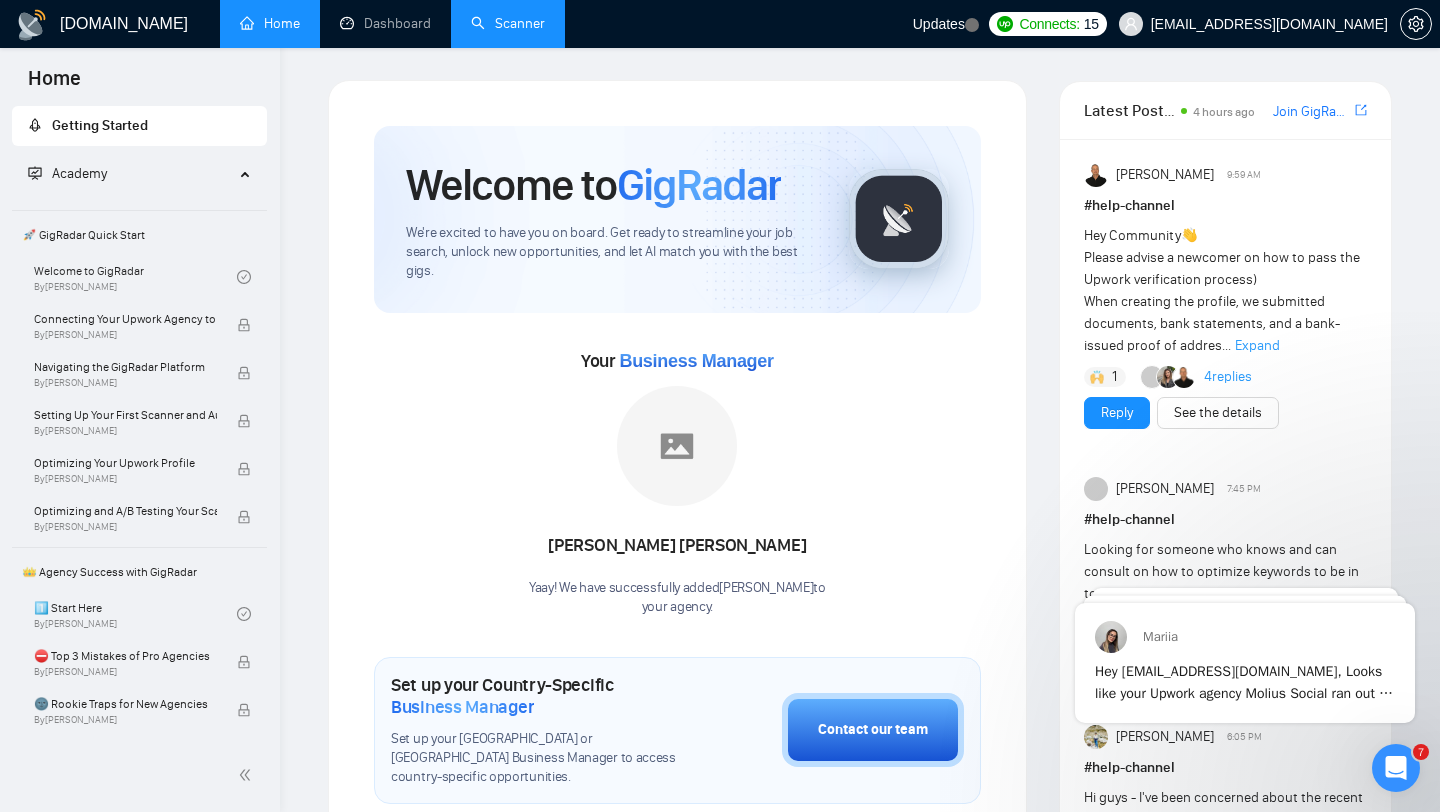 click on "Scanner" at bounding box center [508, 23] 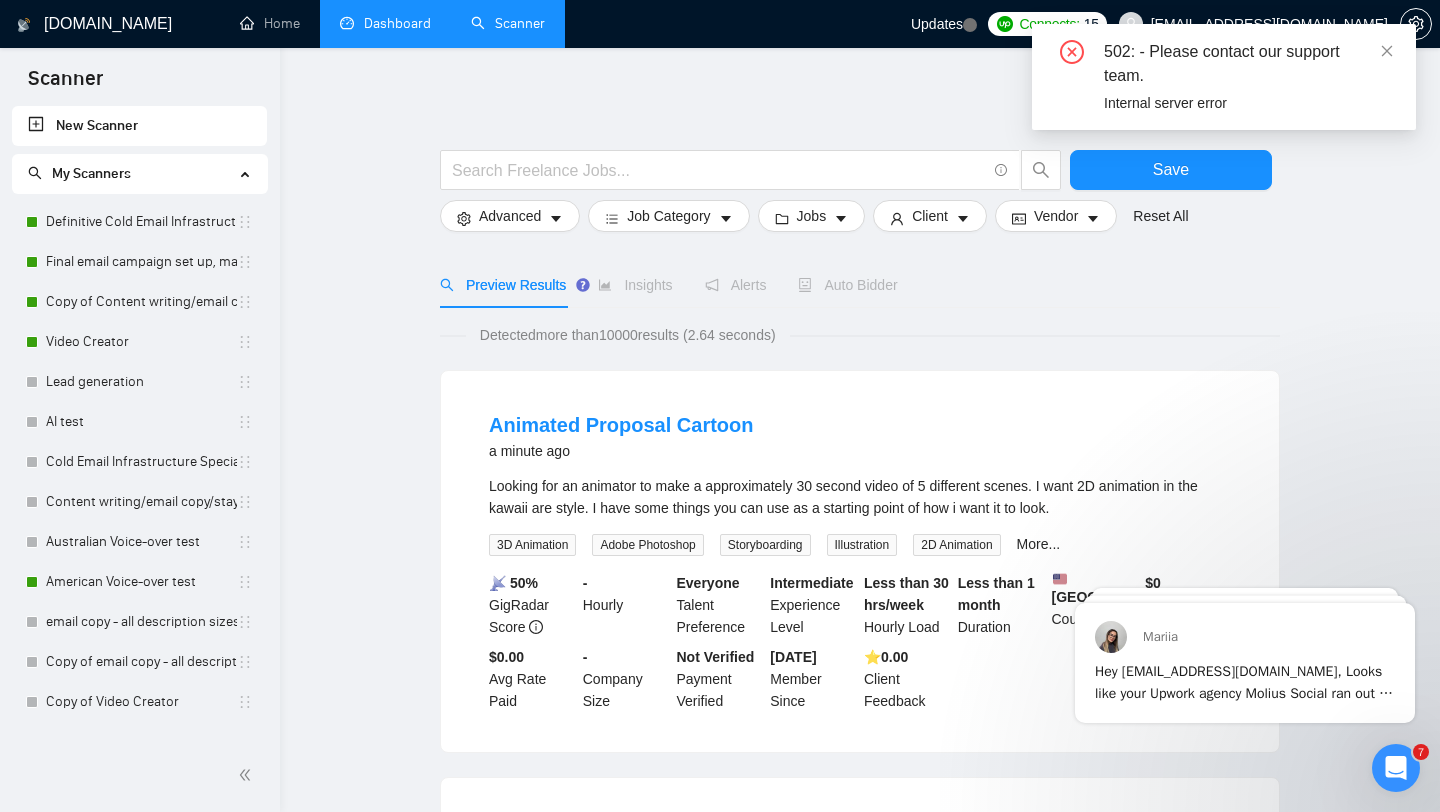 click on "Dashboard" at bounding box center (385, 23) 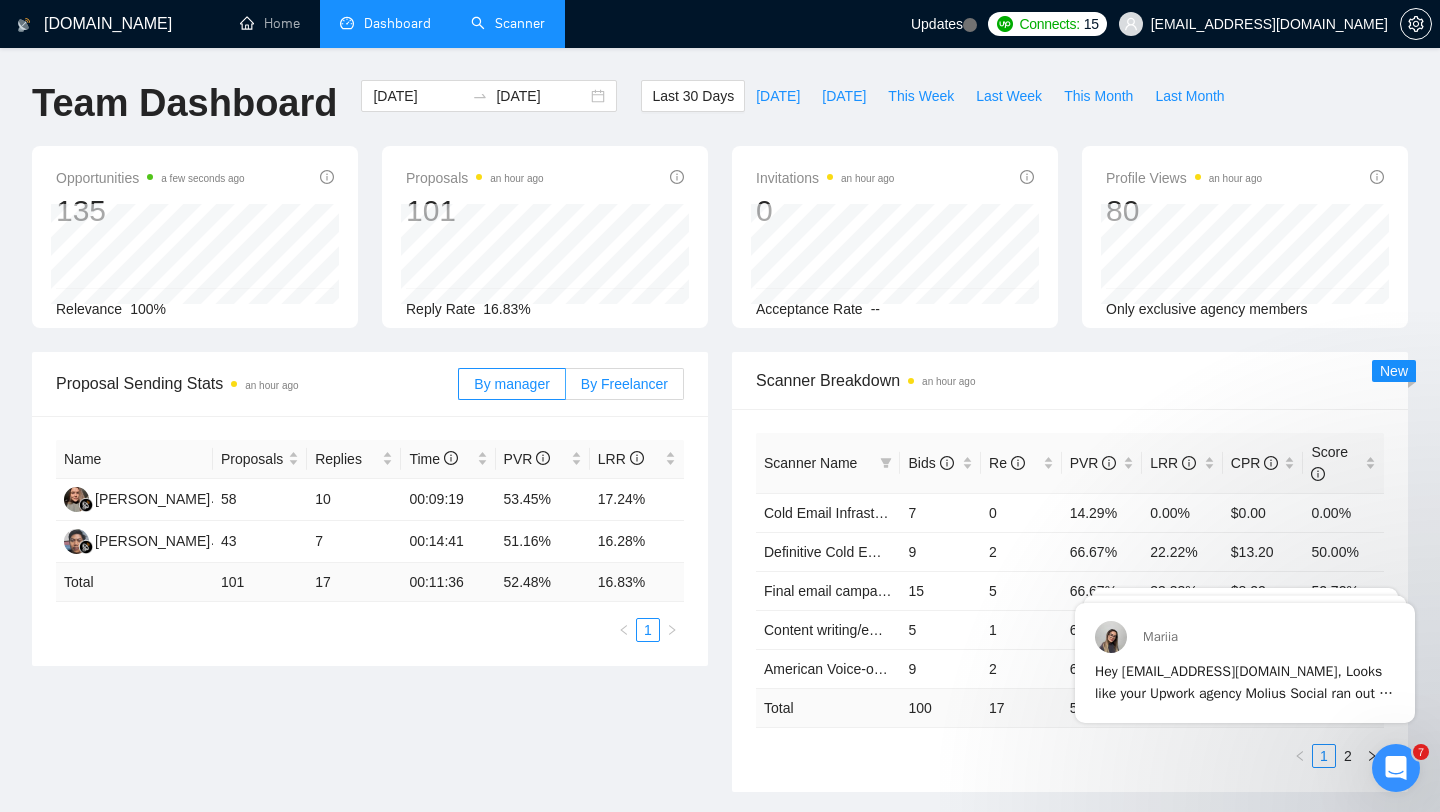 click on "By Freelancer" at bounding box center (624, 384) 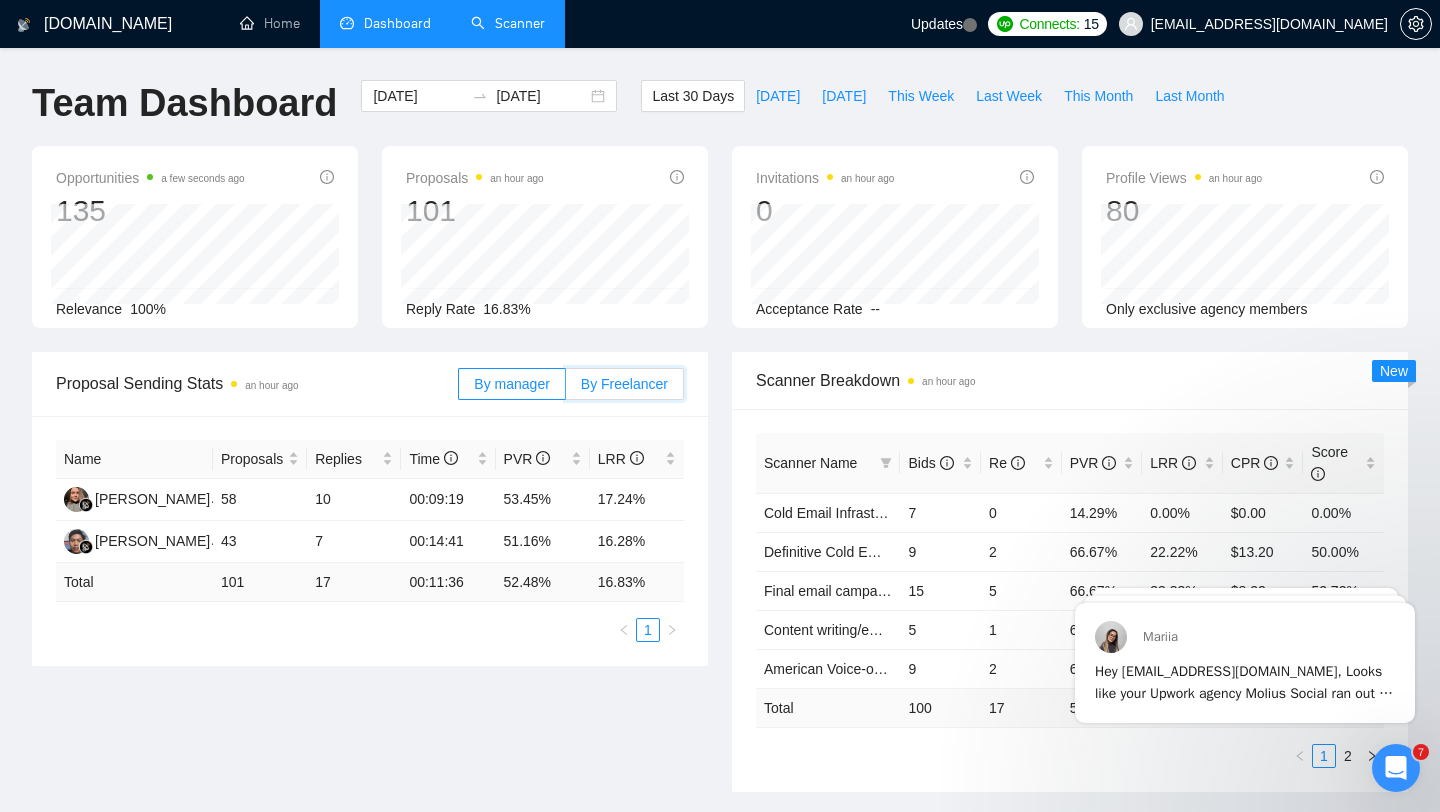 click on "By Freelancer" at bounding box center [566, 389] 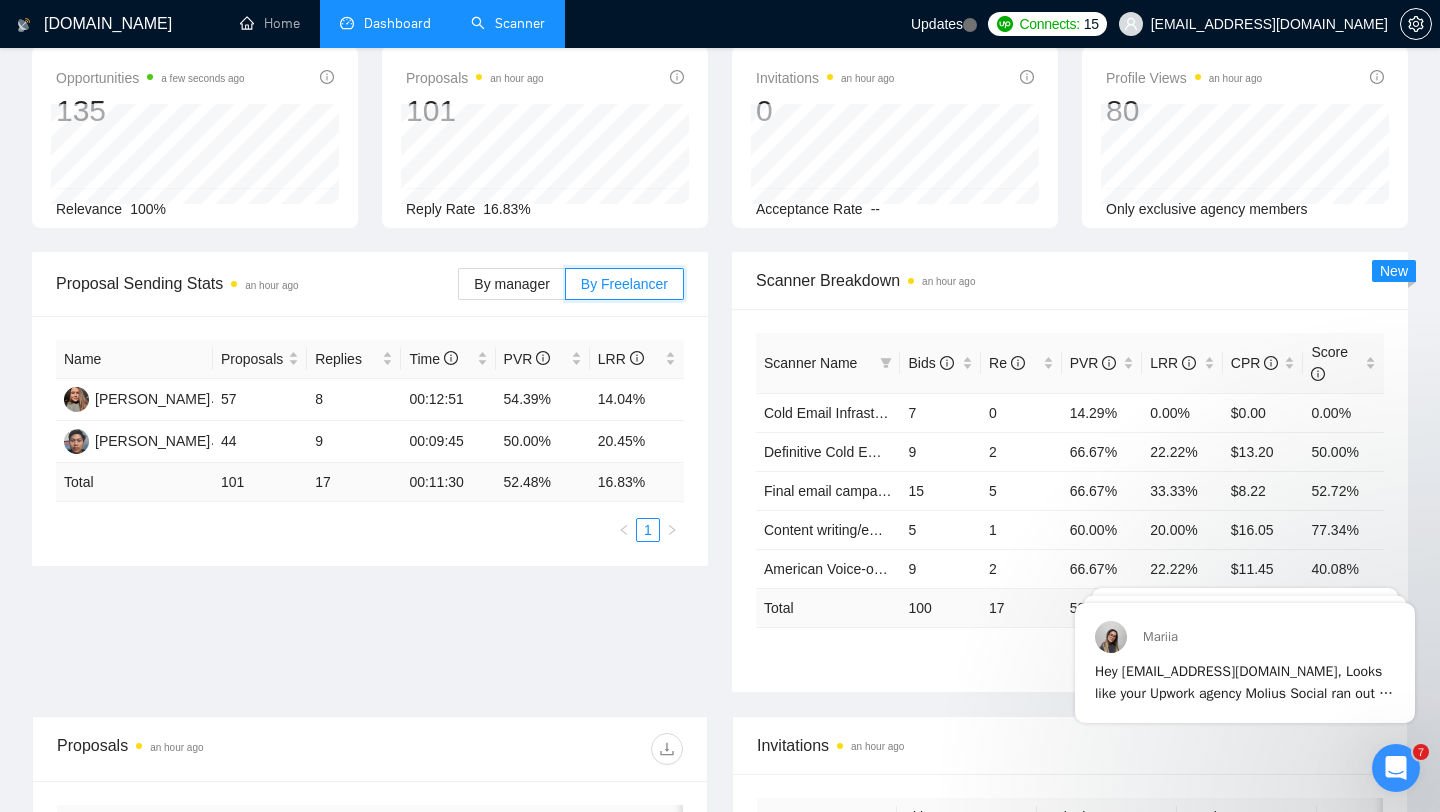 scroll, scrollTop: 104, scrollLeft: 0, axis: vertical 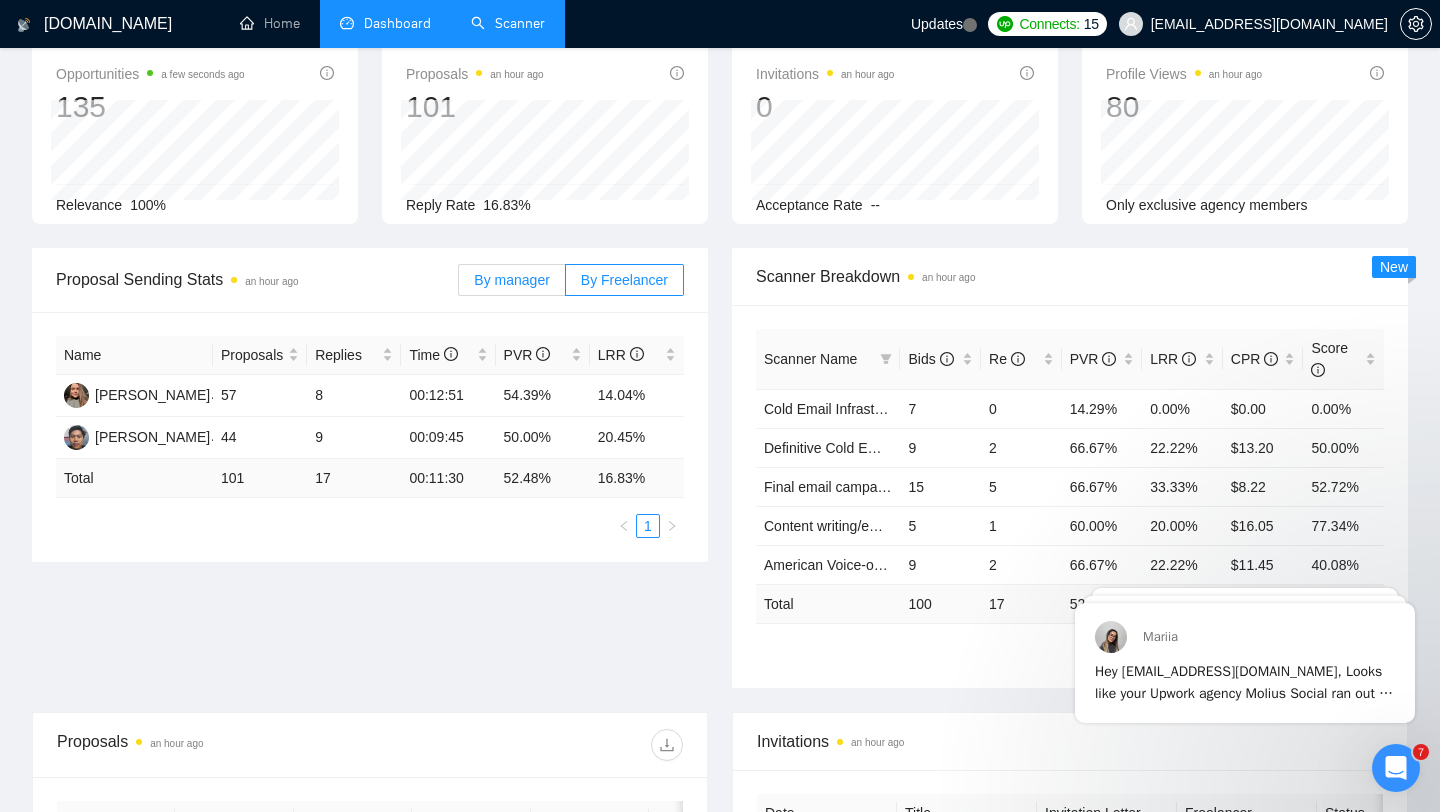 click on "By manager" at bounding box center [511, 280] 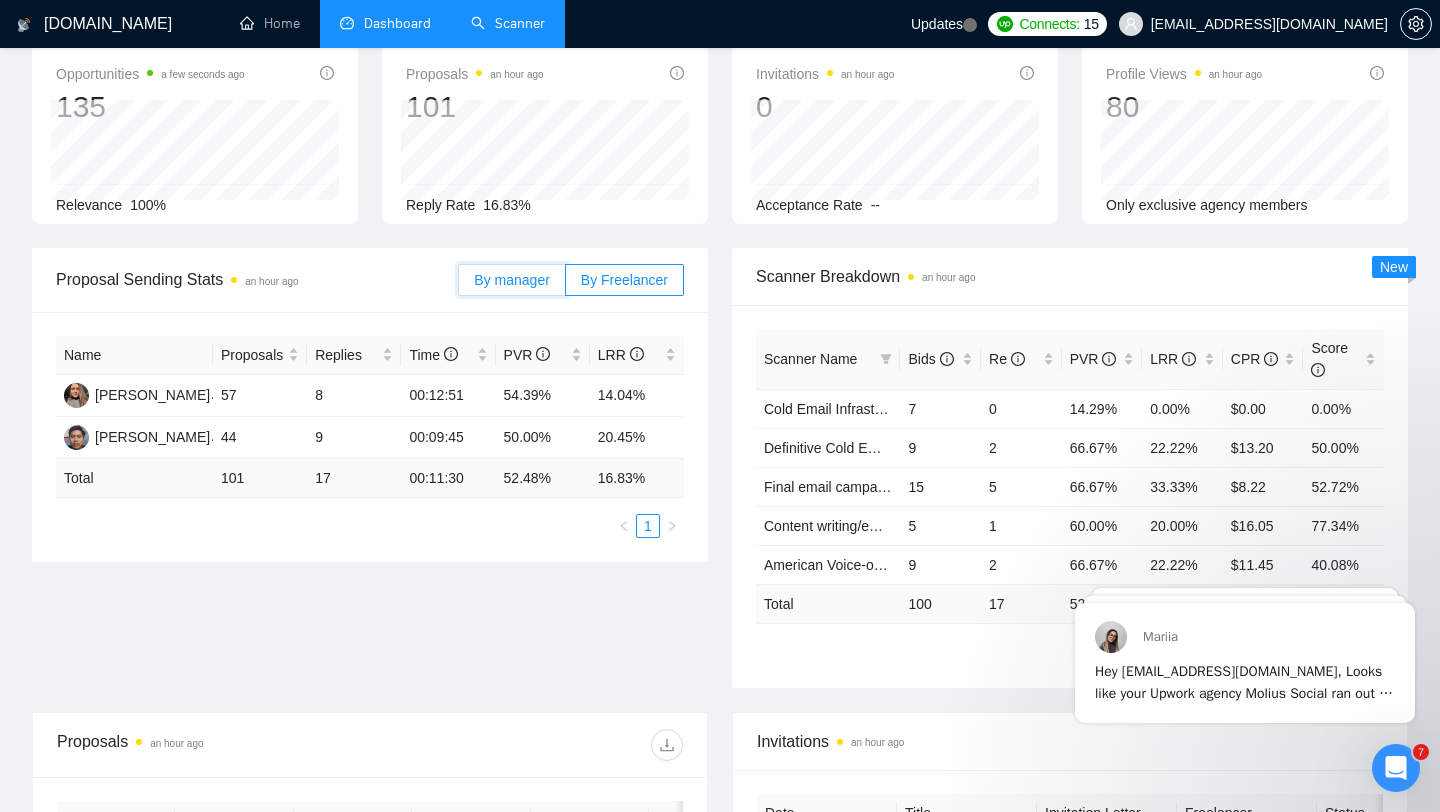 click on "By manager" at bounding box center (459, 285) 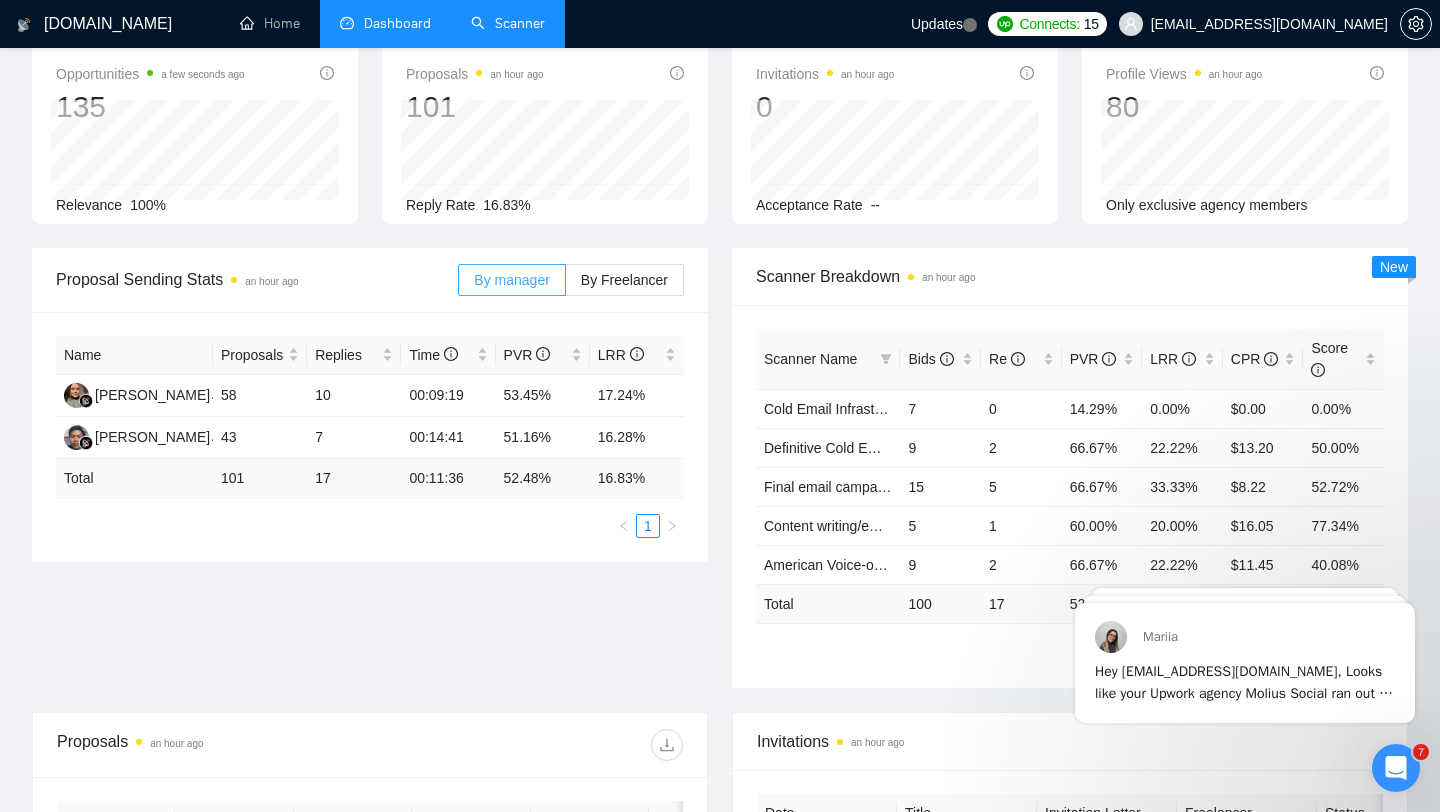 click on "By manager" at bounding box center (511, 280) 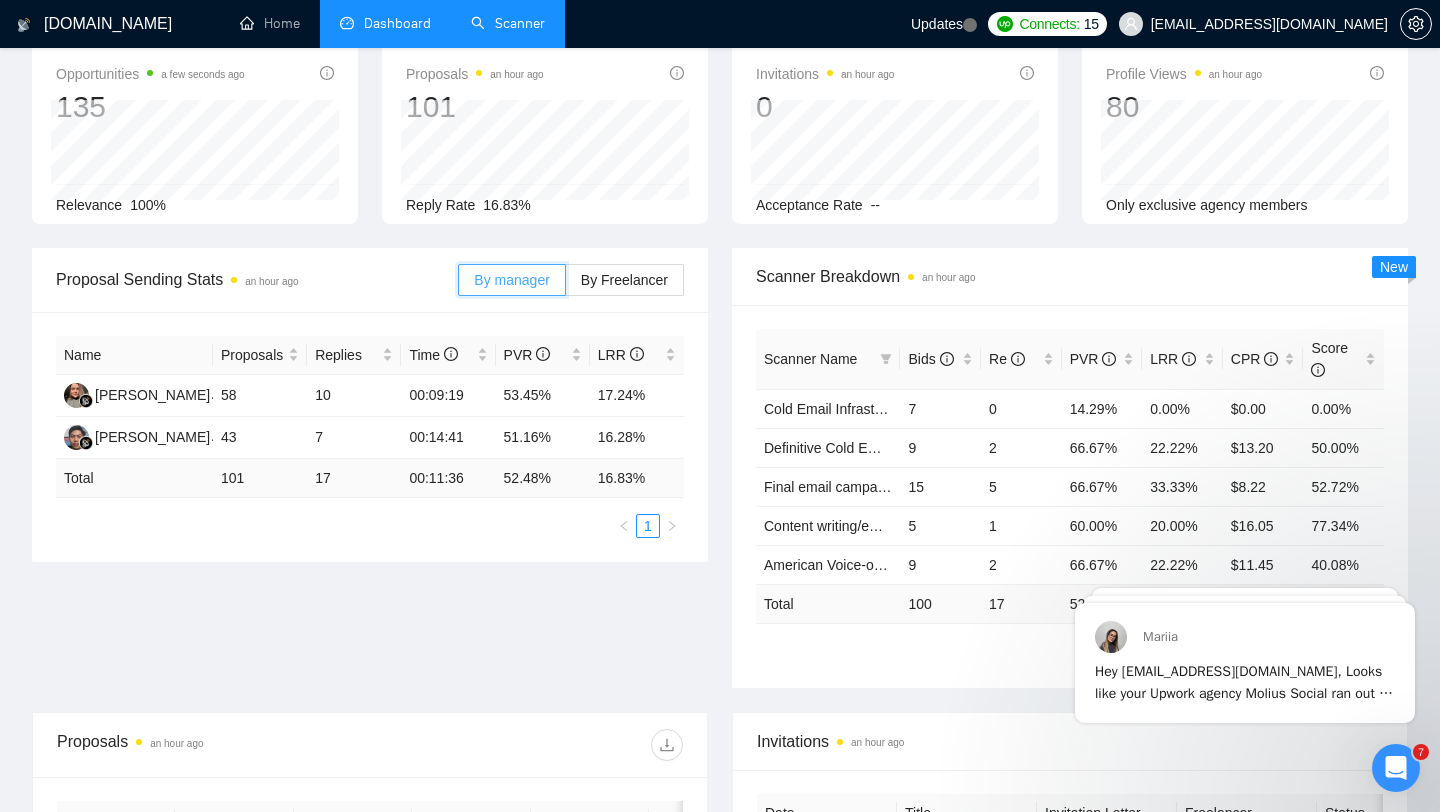 click on "By manager" at bounding box center (459, 285) 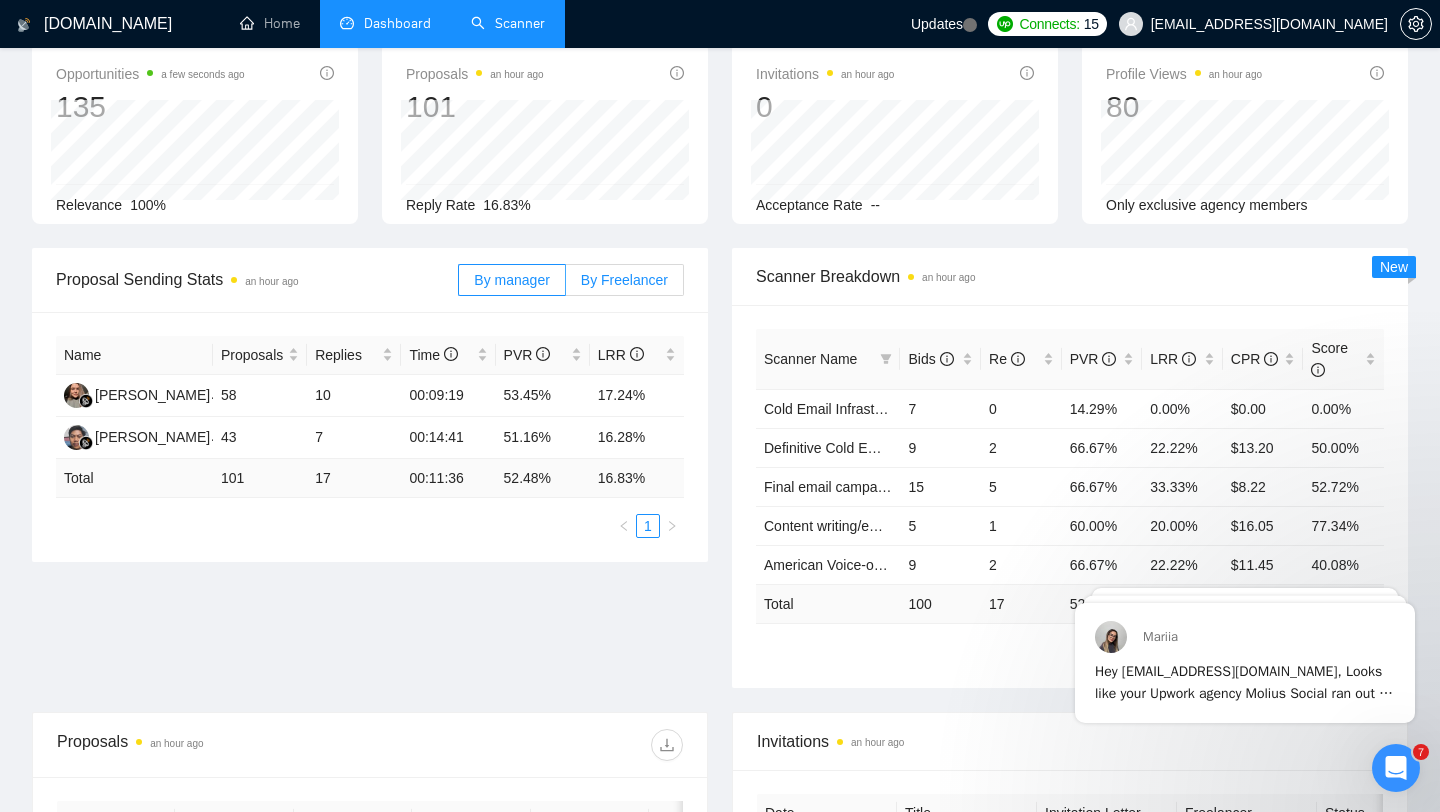 click on "By Freelancer" at bounding box center [624, 280] 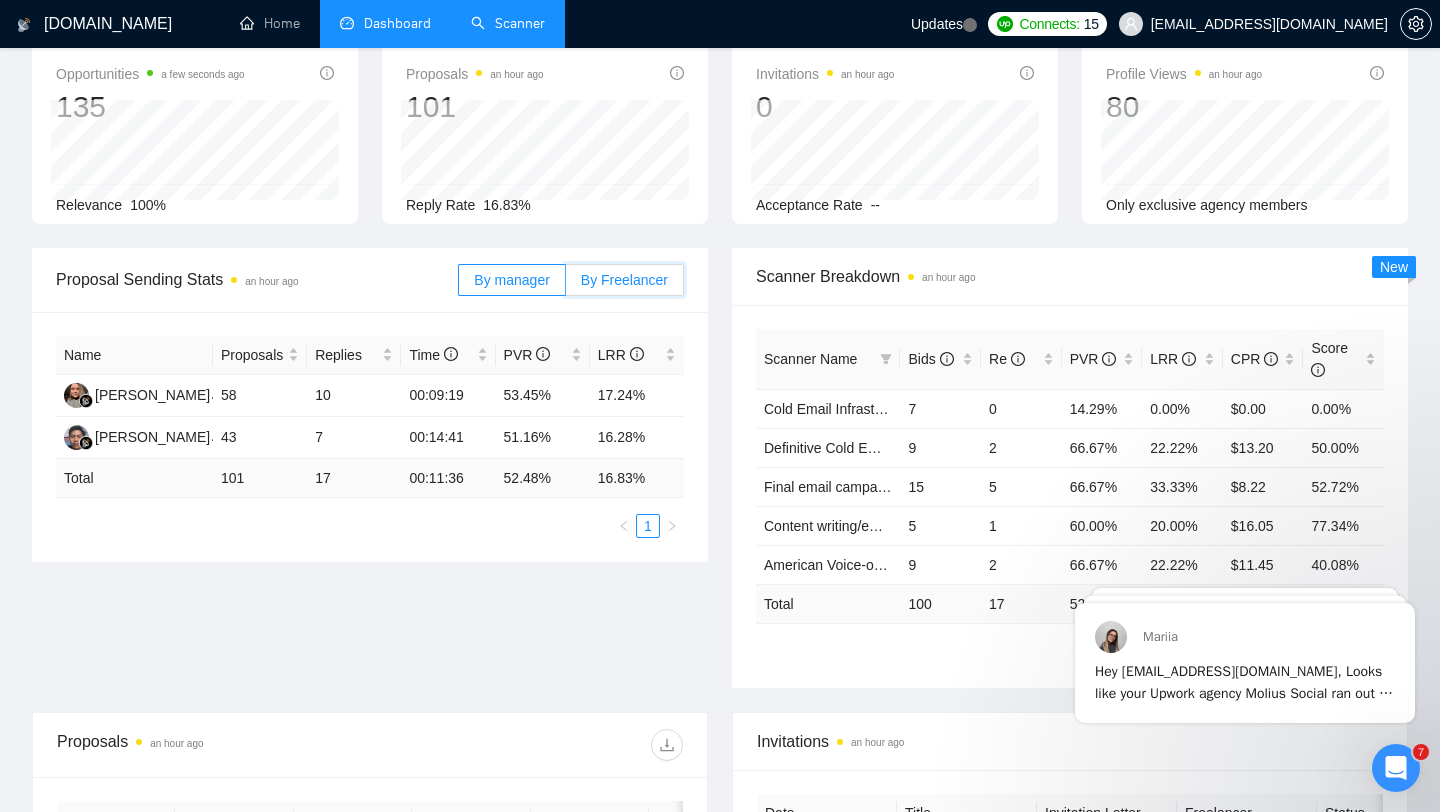 click on "By Freelancer" at bounding box center (566, 285) 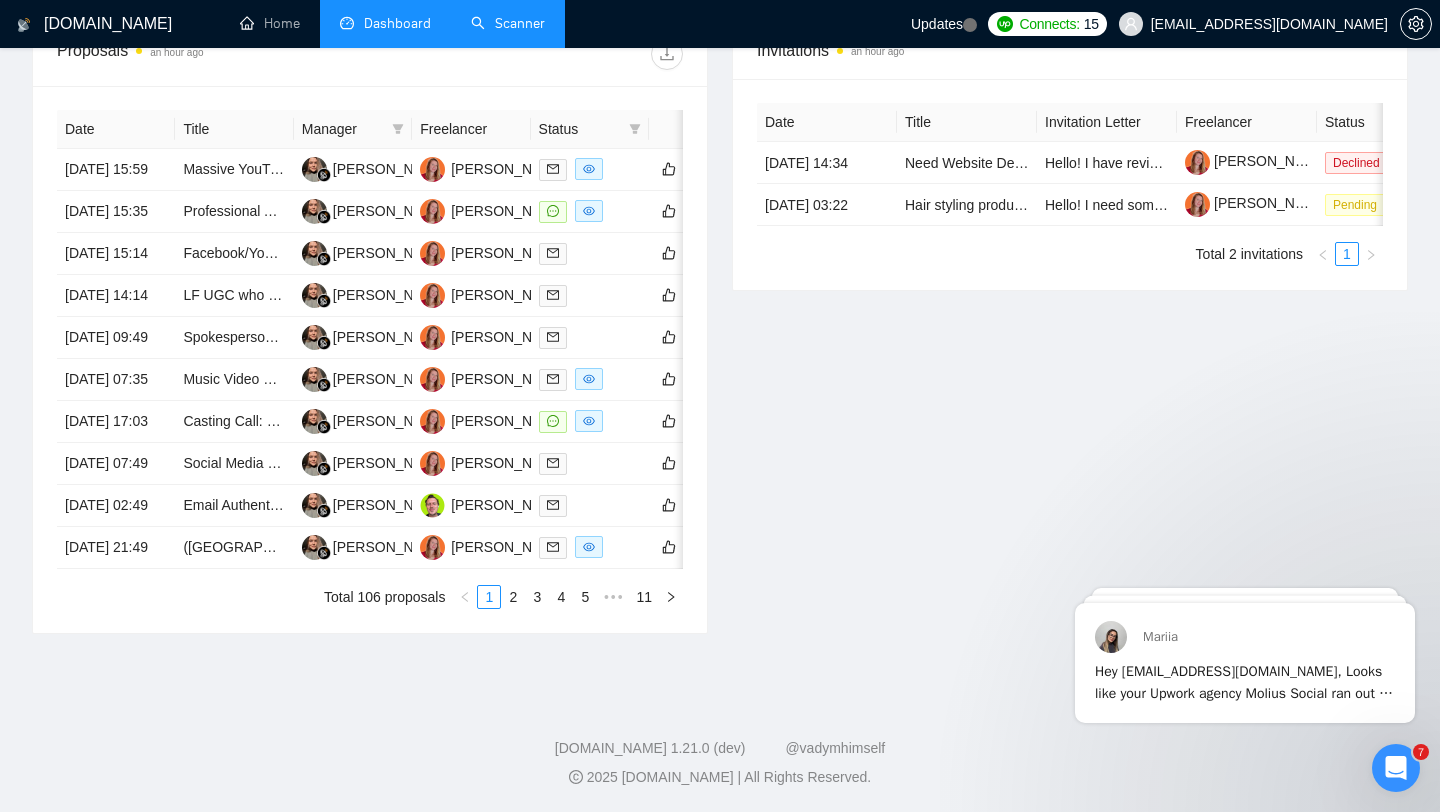 scroll, scrollTop: 985, scrollLeft: 0, axis: vertical 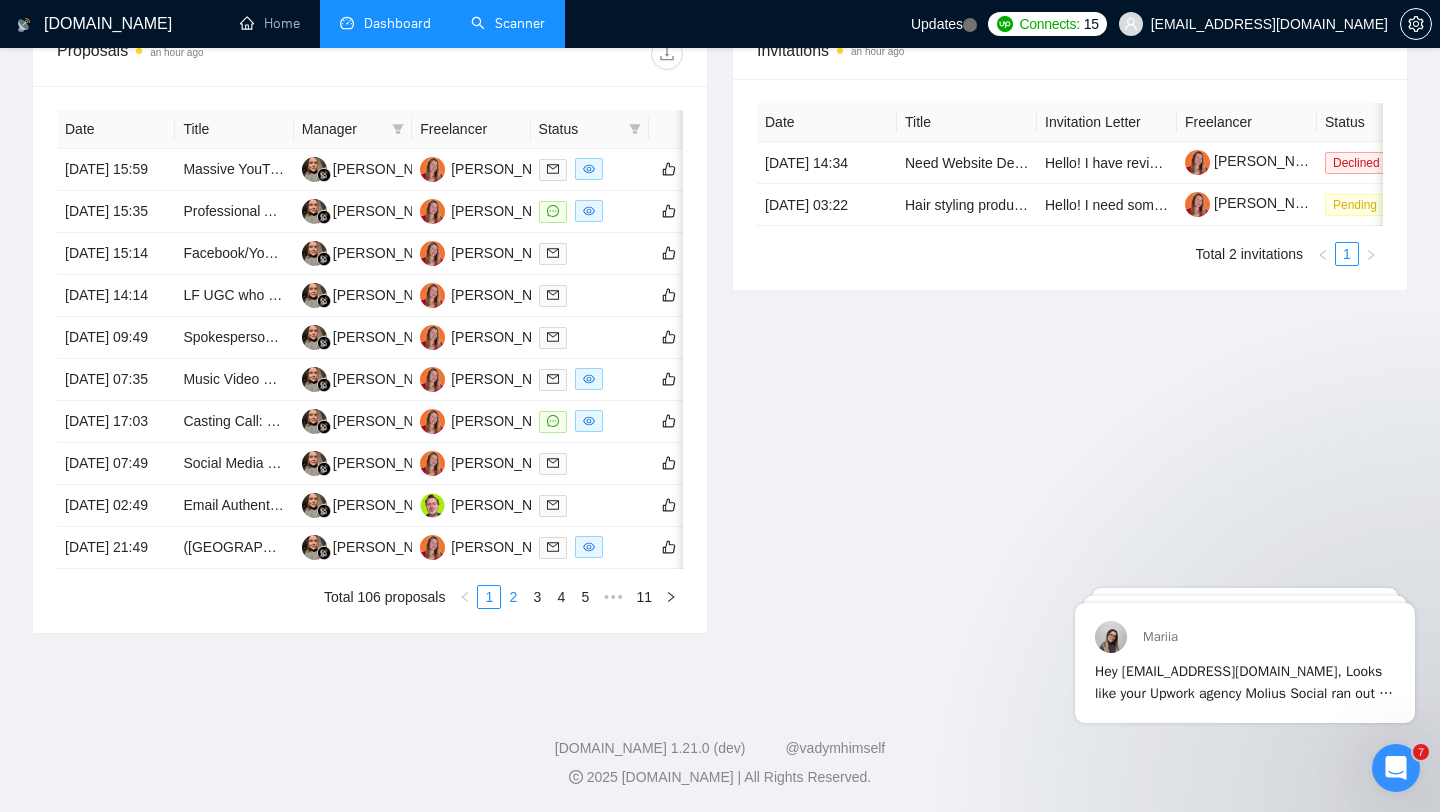 click on "2" at bounding box center [513, 597] 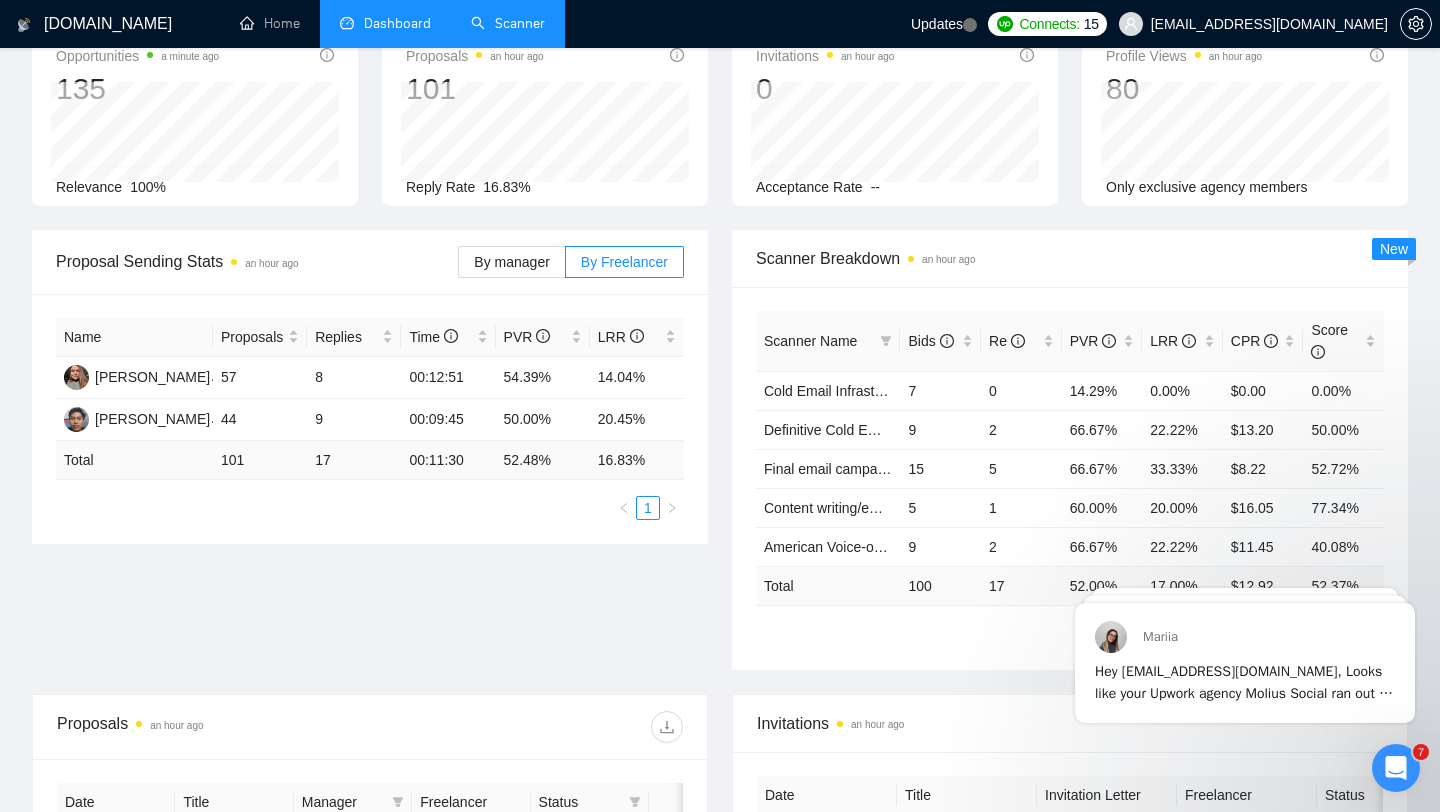 scroll, scrollTop: 0, scrollLeft: 0, axis: both 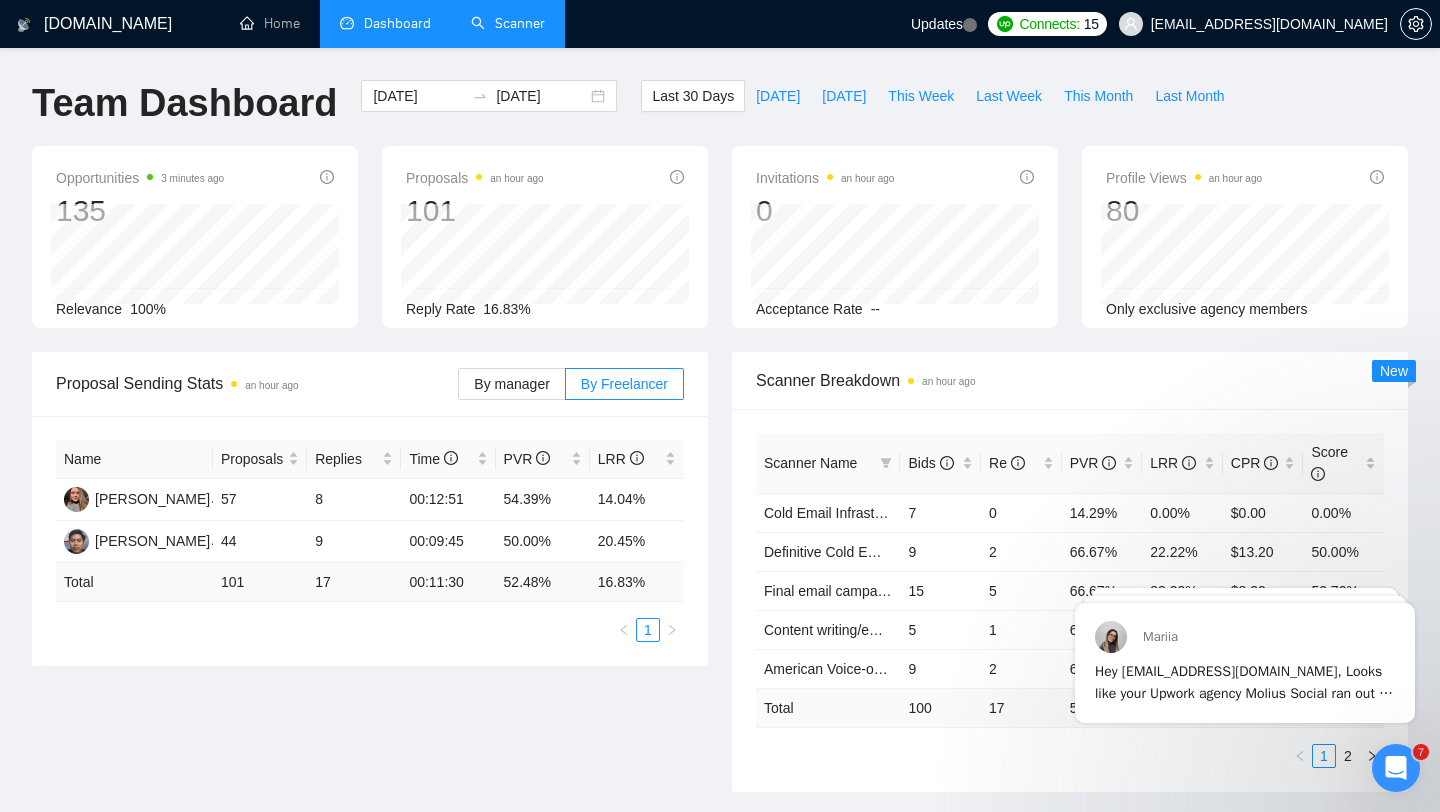 click on "Scanner" at bounding box center [508, 23] 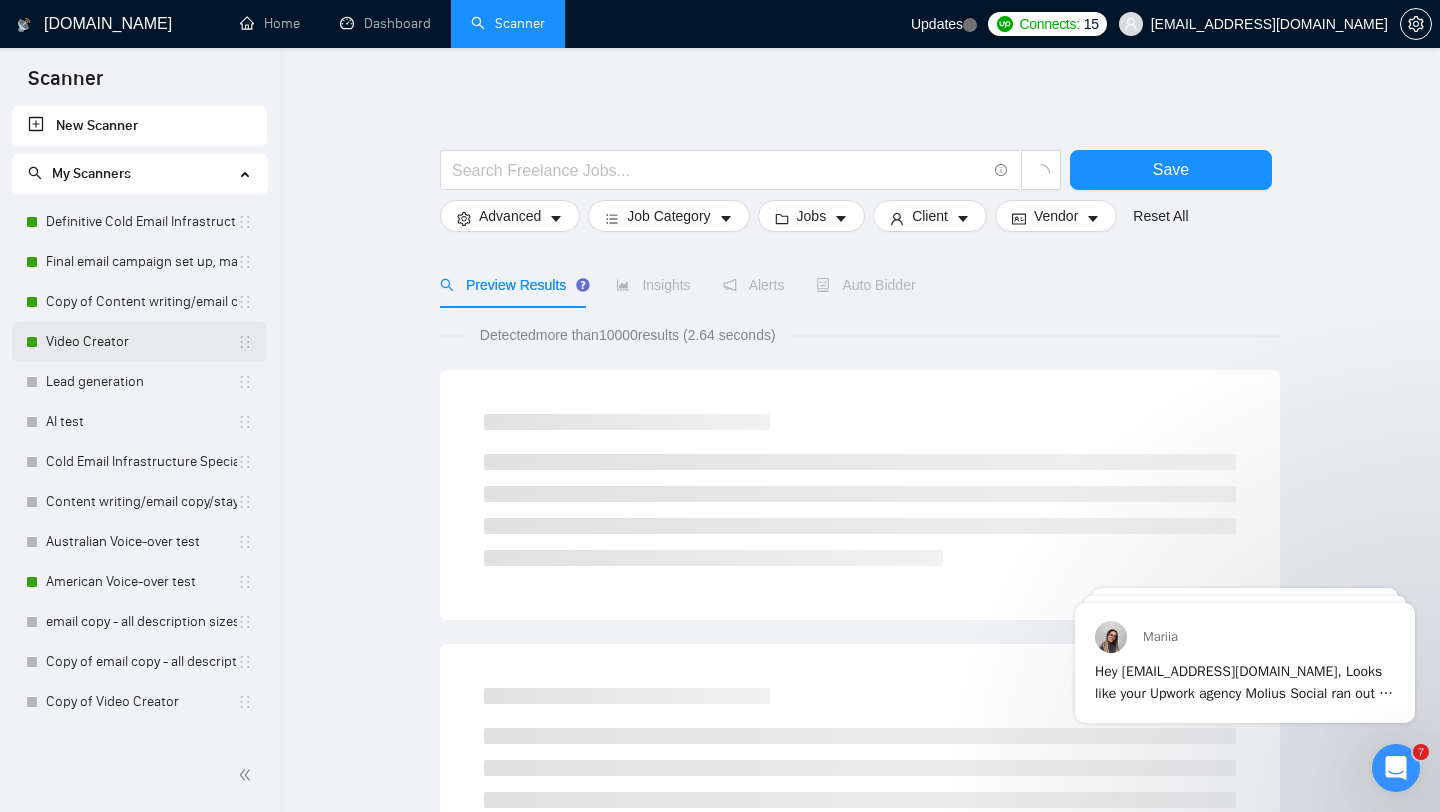 click on "Video Creator" at bounding box center (141, 342) 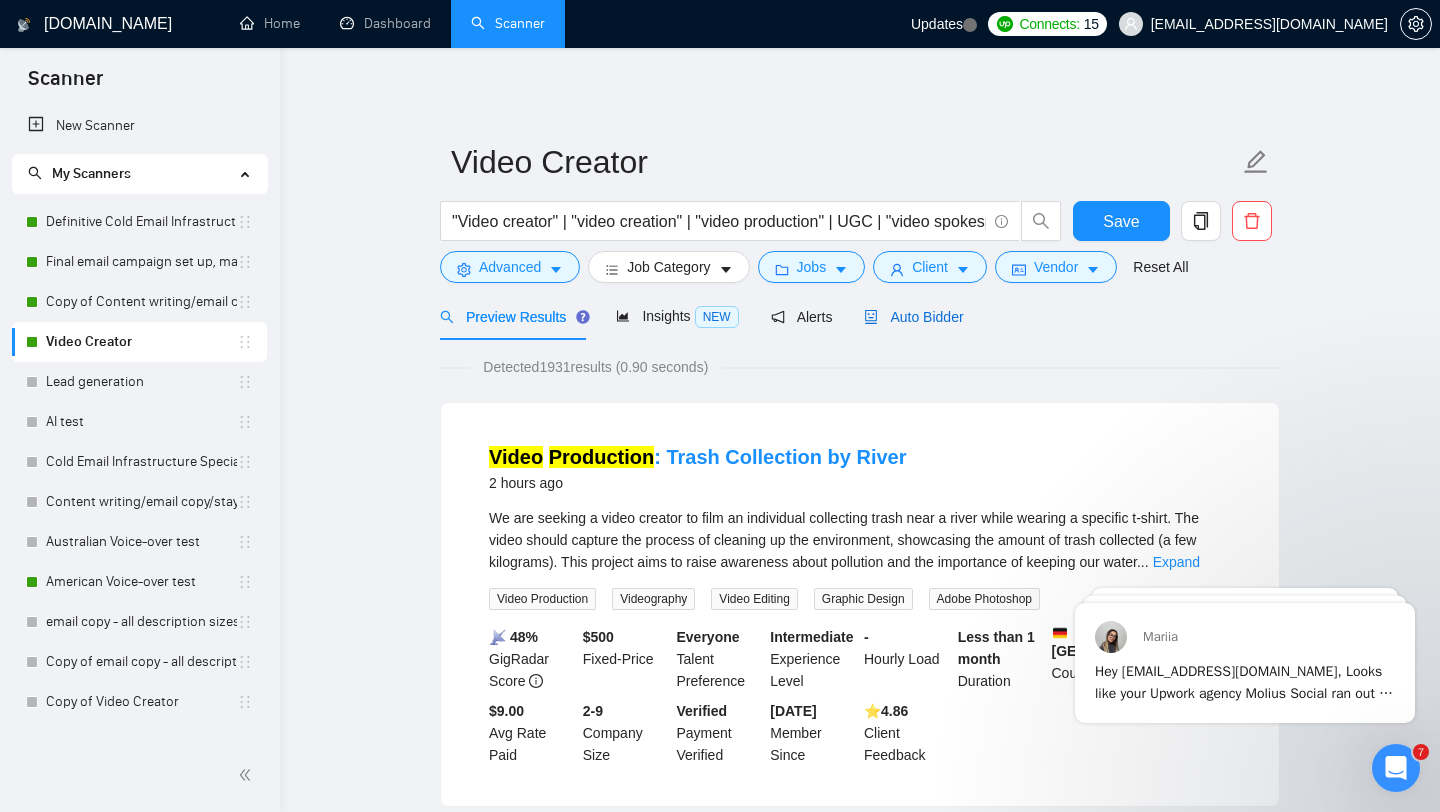click on "Auto Bidder" at bounding box center [913, 317] 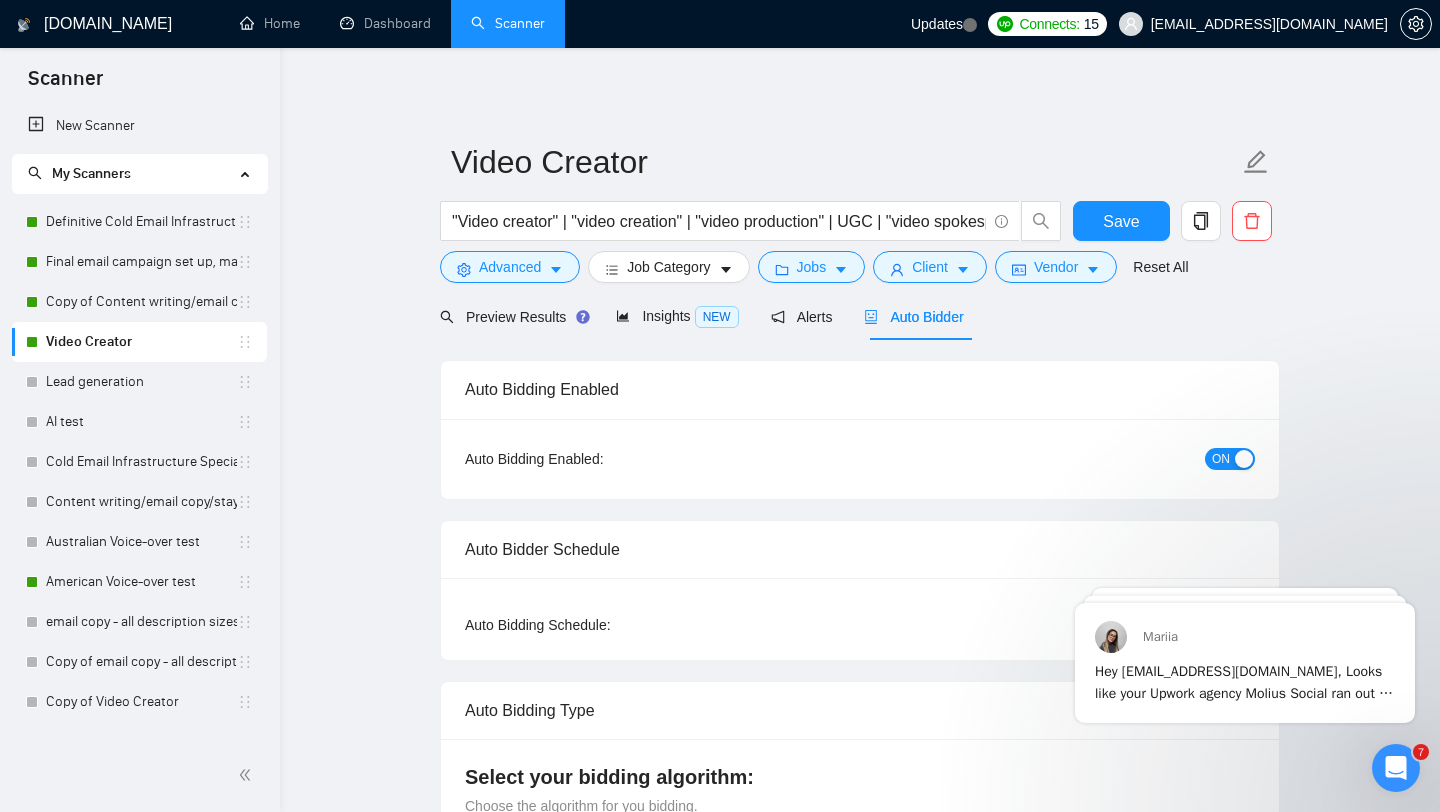 click at bounding box center [1244, 459] 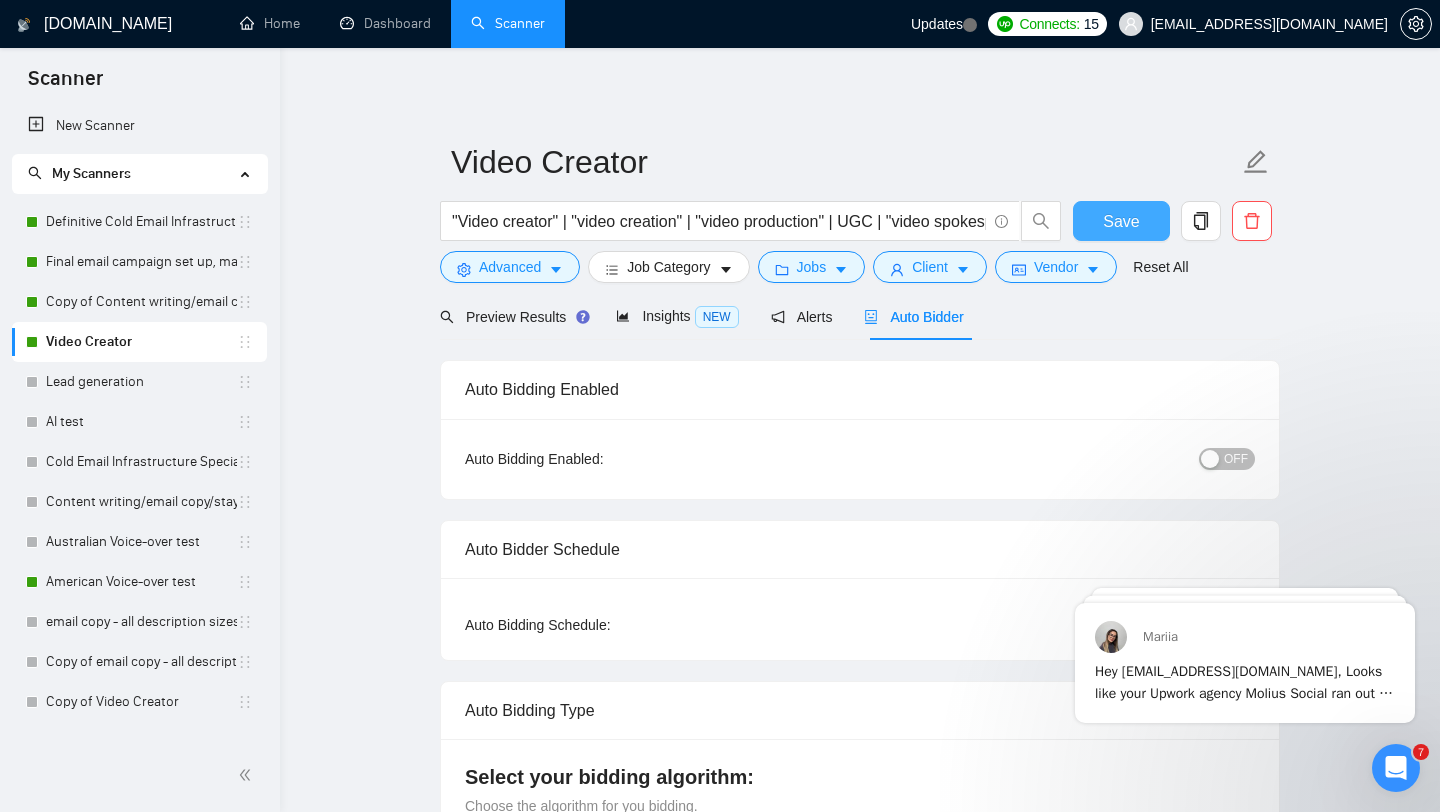 click on "Save" at bounding box center [1121, 221] 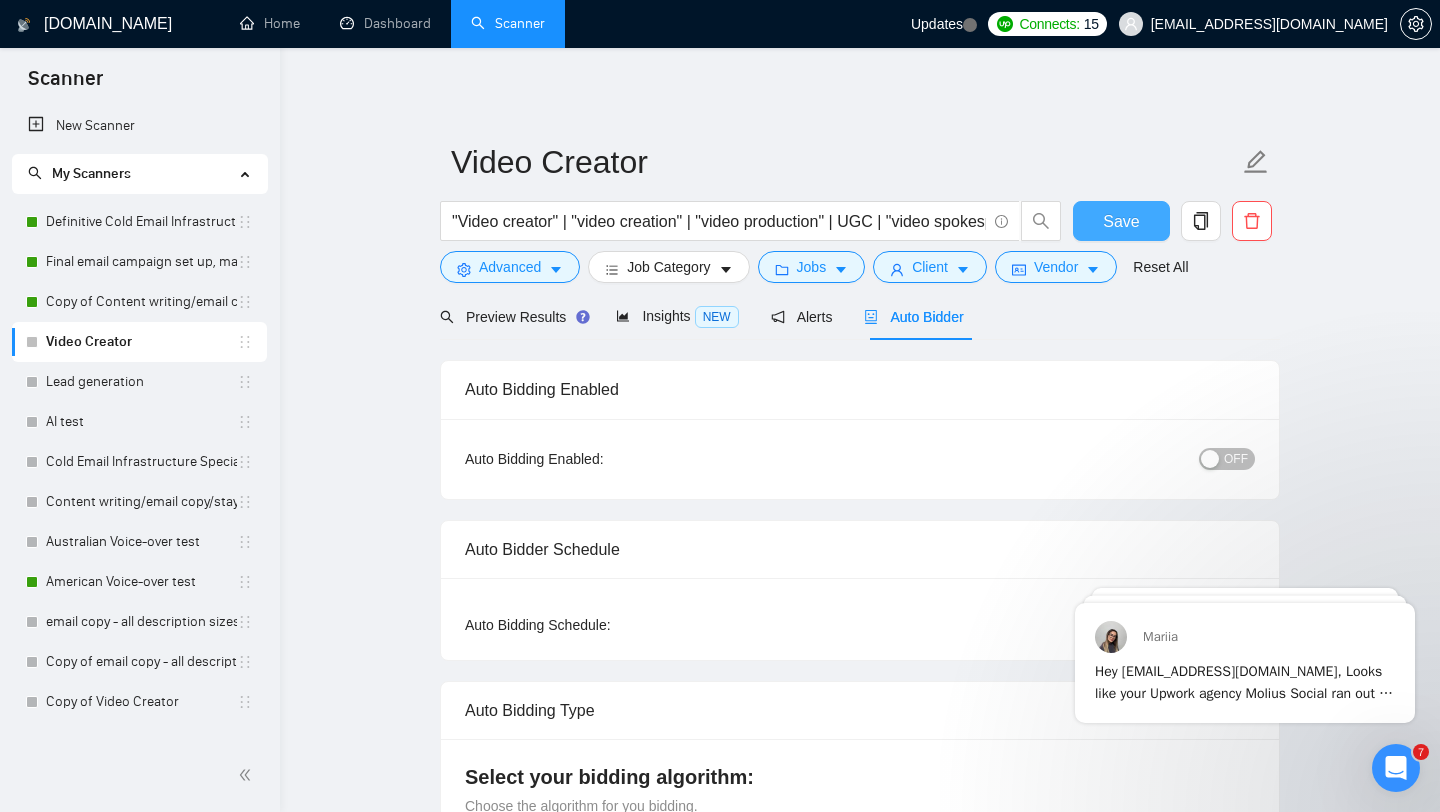 type 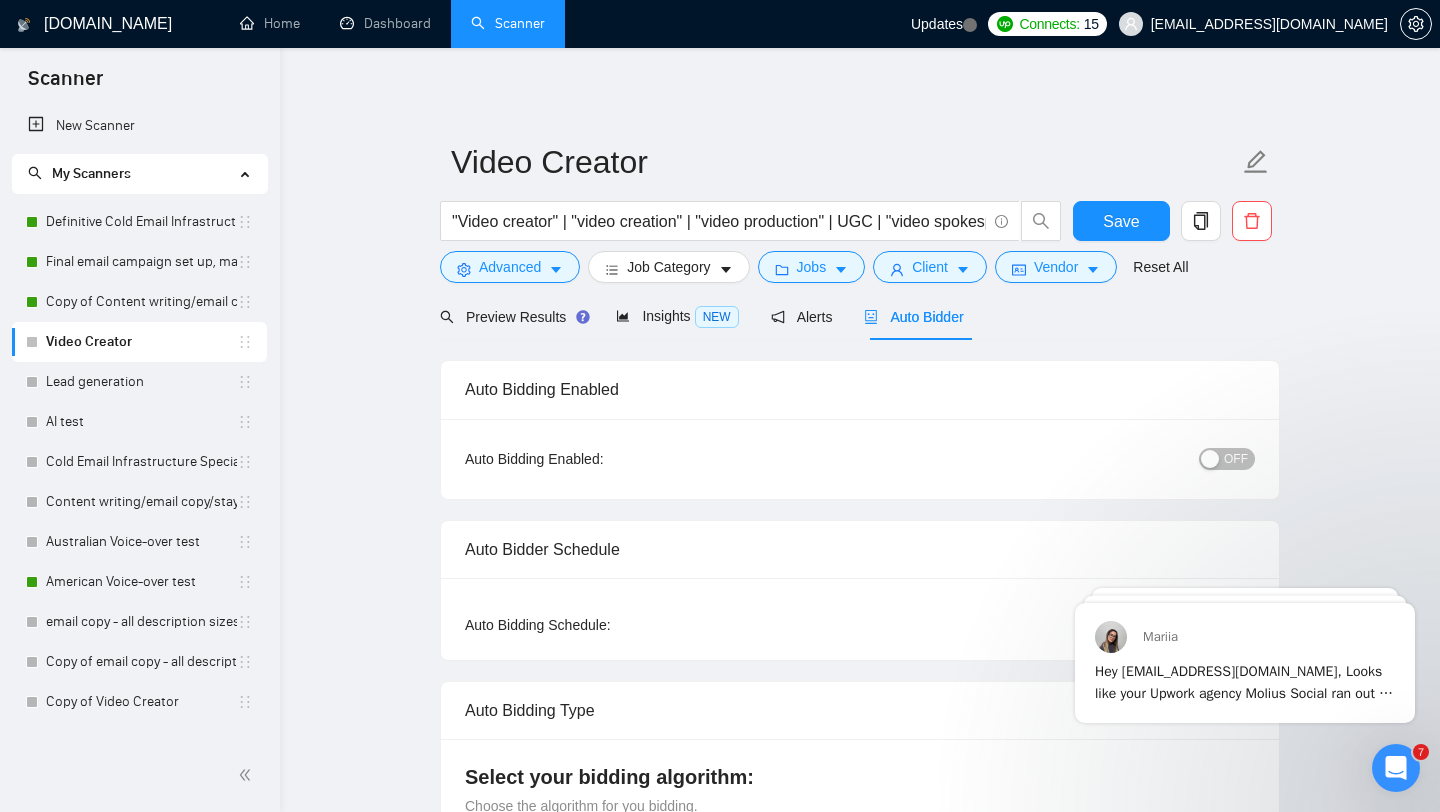 click 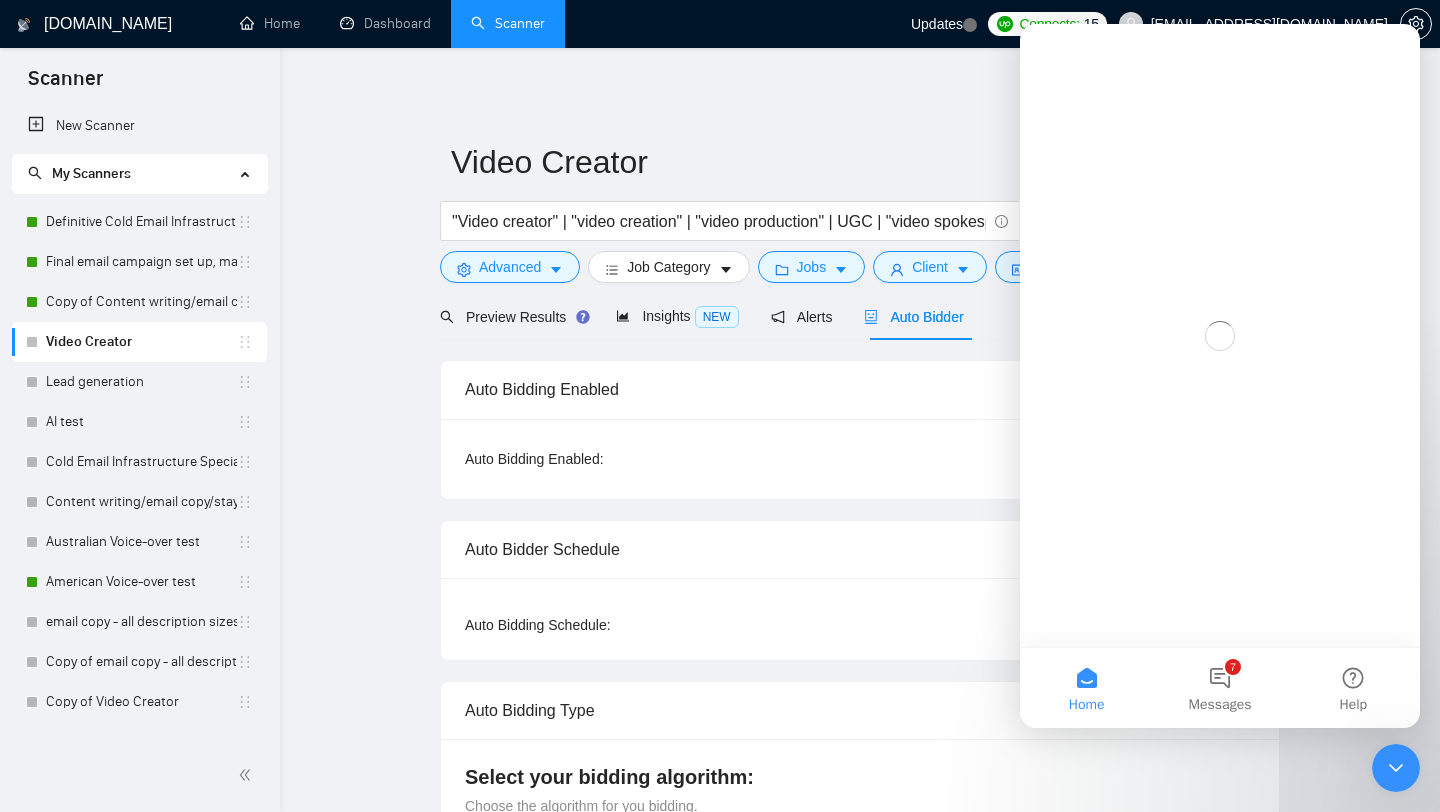 scroll, scrollTop: 0, scrollLeft: 0, axis: both 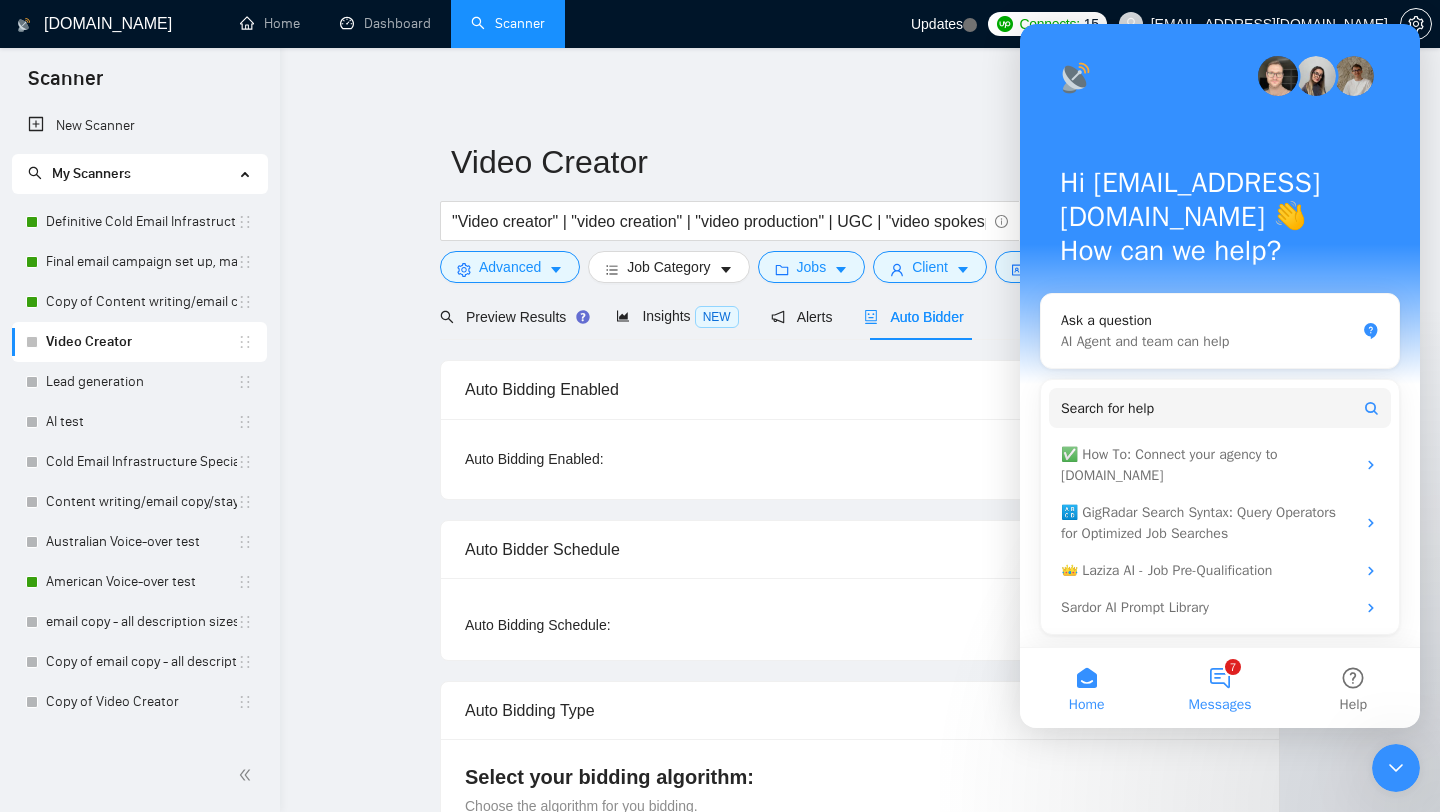 click on "7 Messages" at bounding box center (1219, 688) 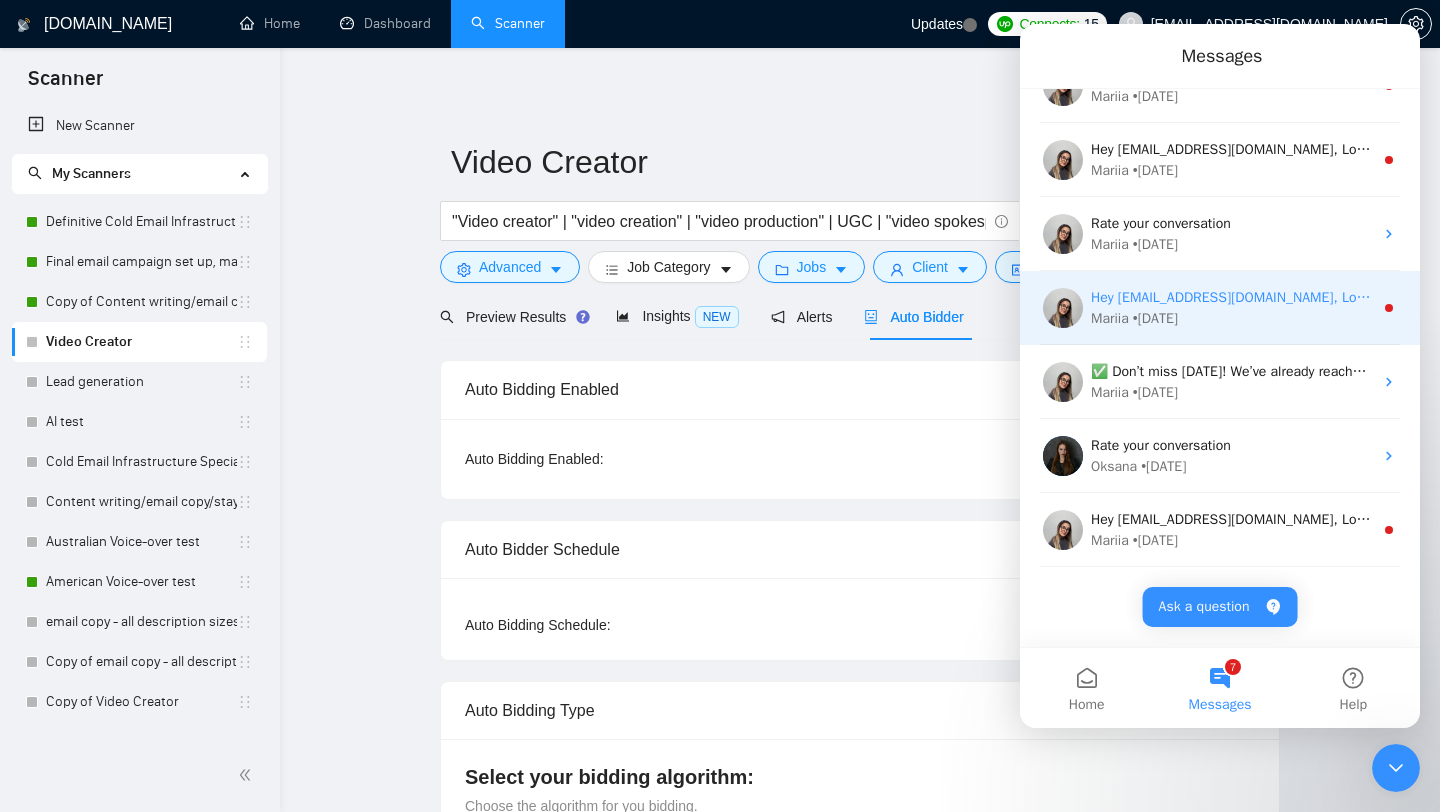 scroll, scrollTop: 0, scrollLeft: 0, axis: both 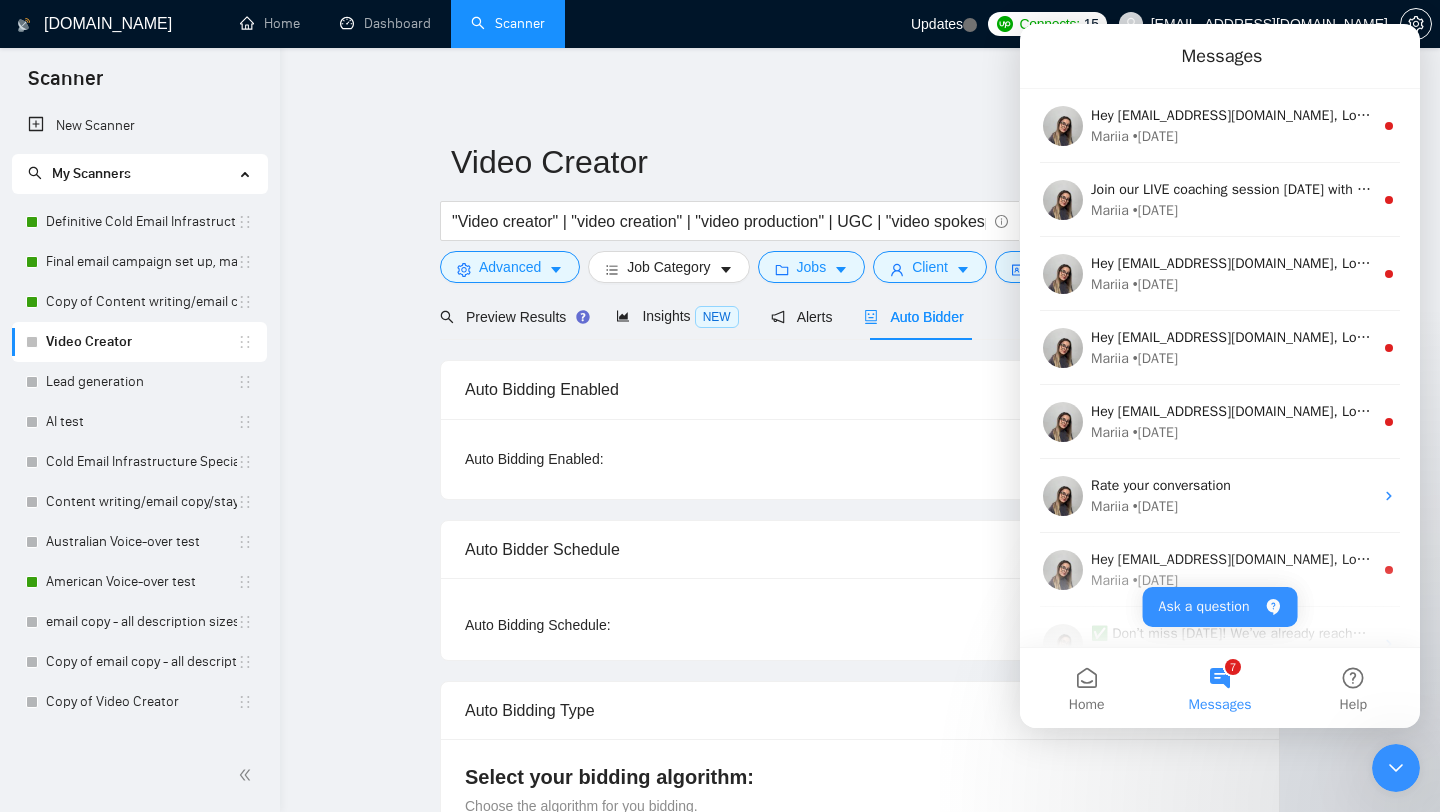 click on "Home Dashboard Scanner" at bounding box center [559, 24] 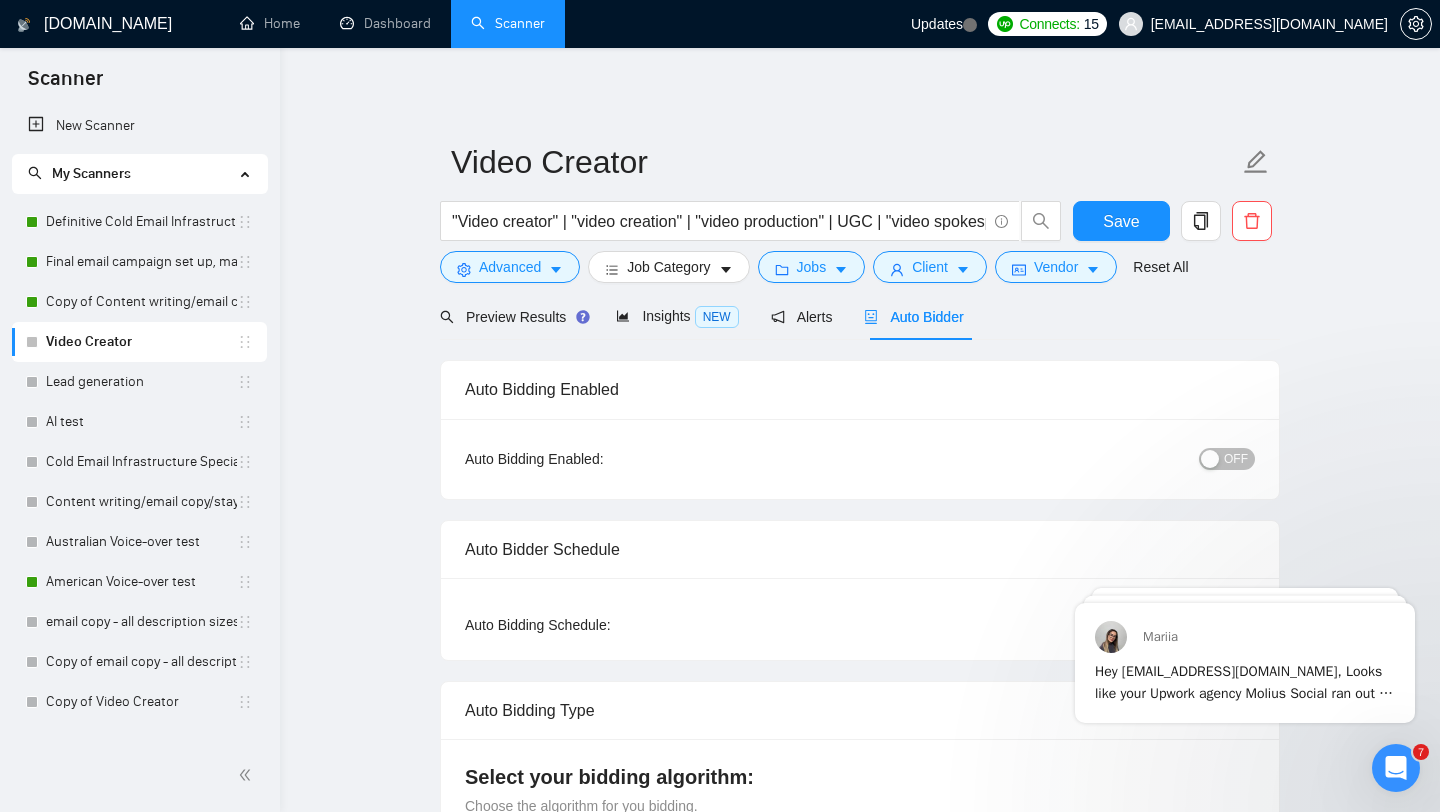 scroll, scrollTop: 0, scrollLeft: 0, axis: both 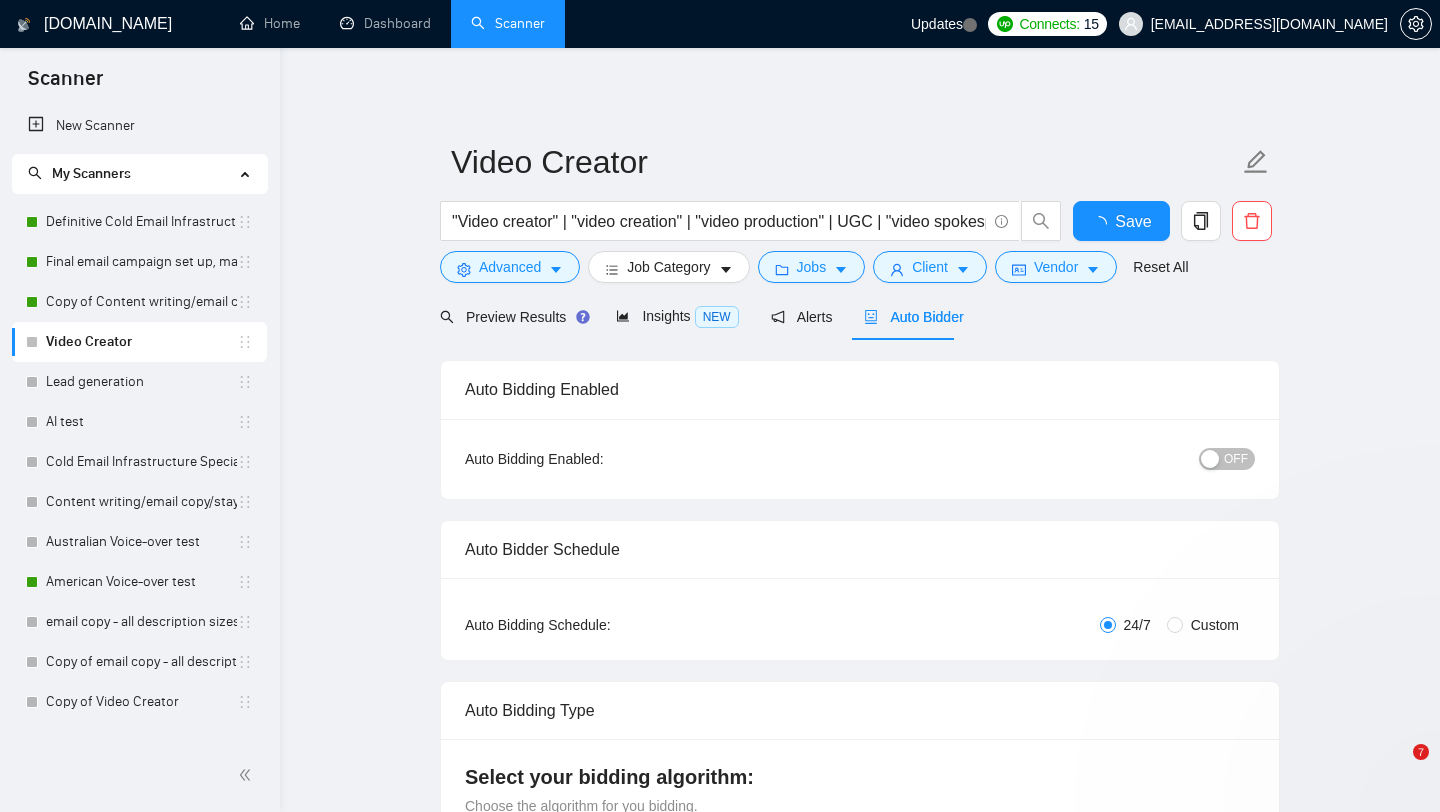type 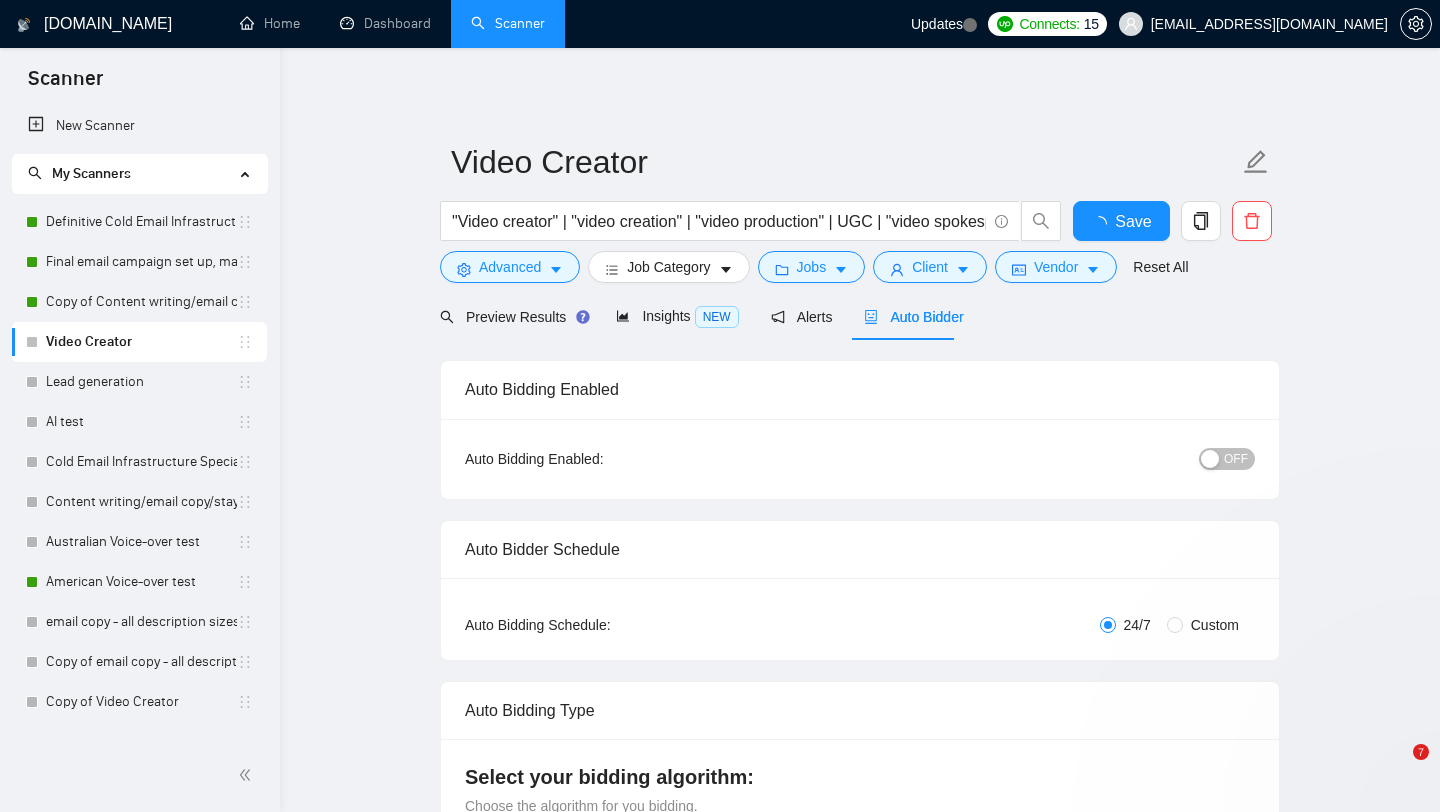 scroll, scrollTop: 0, scrollLeft: 0, axis: both 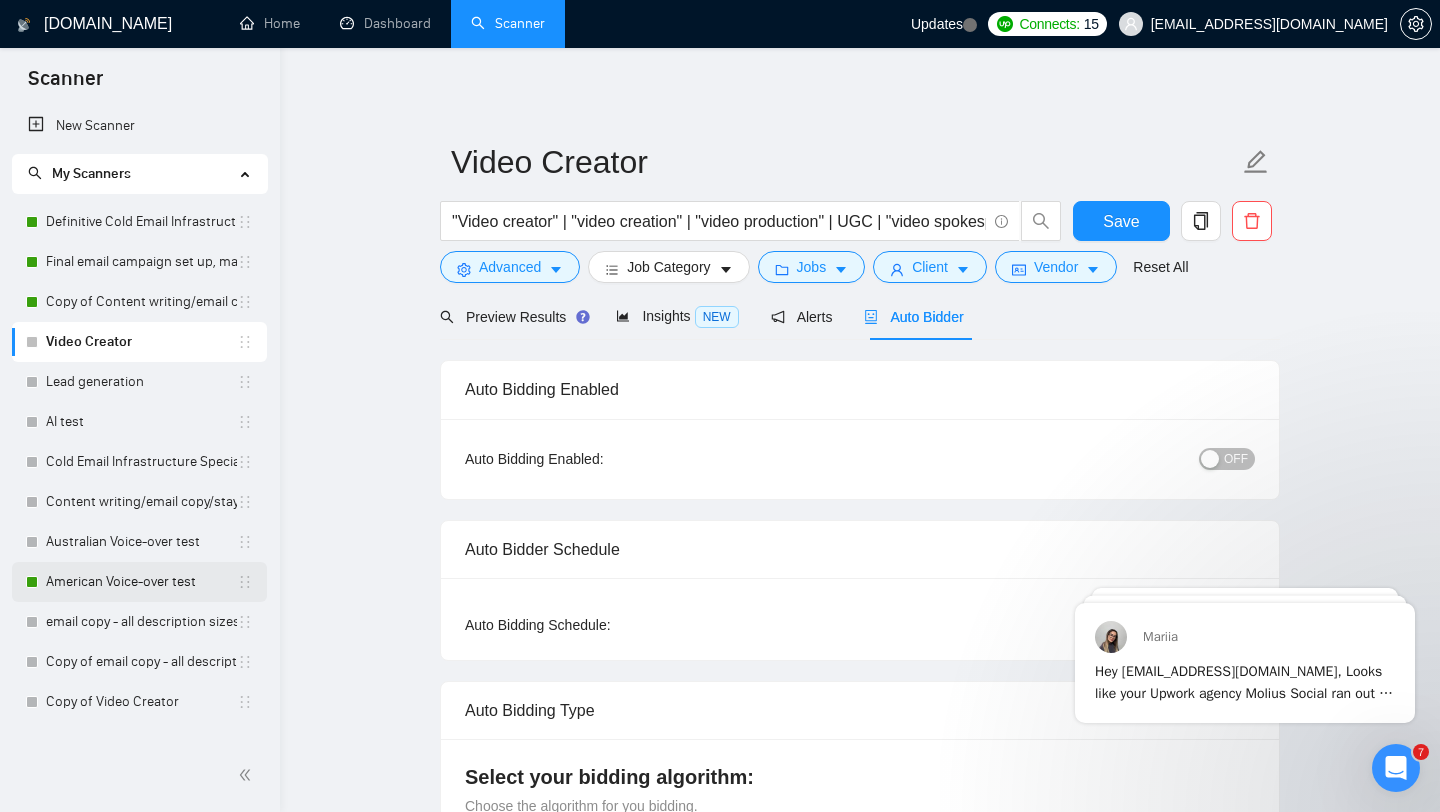 click on "American Voice-over test" at bounding box center [141, 582] 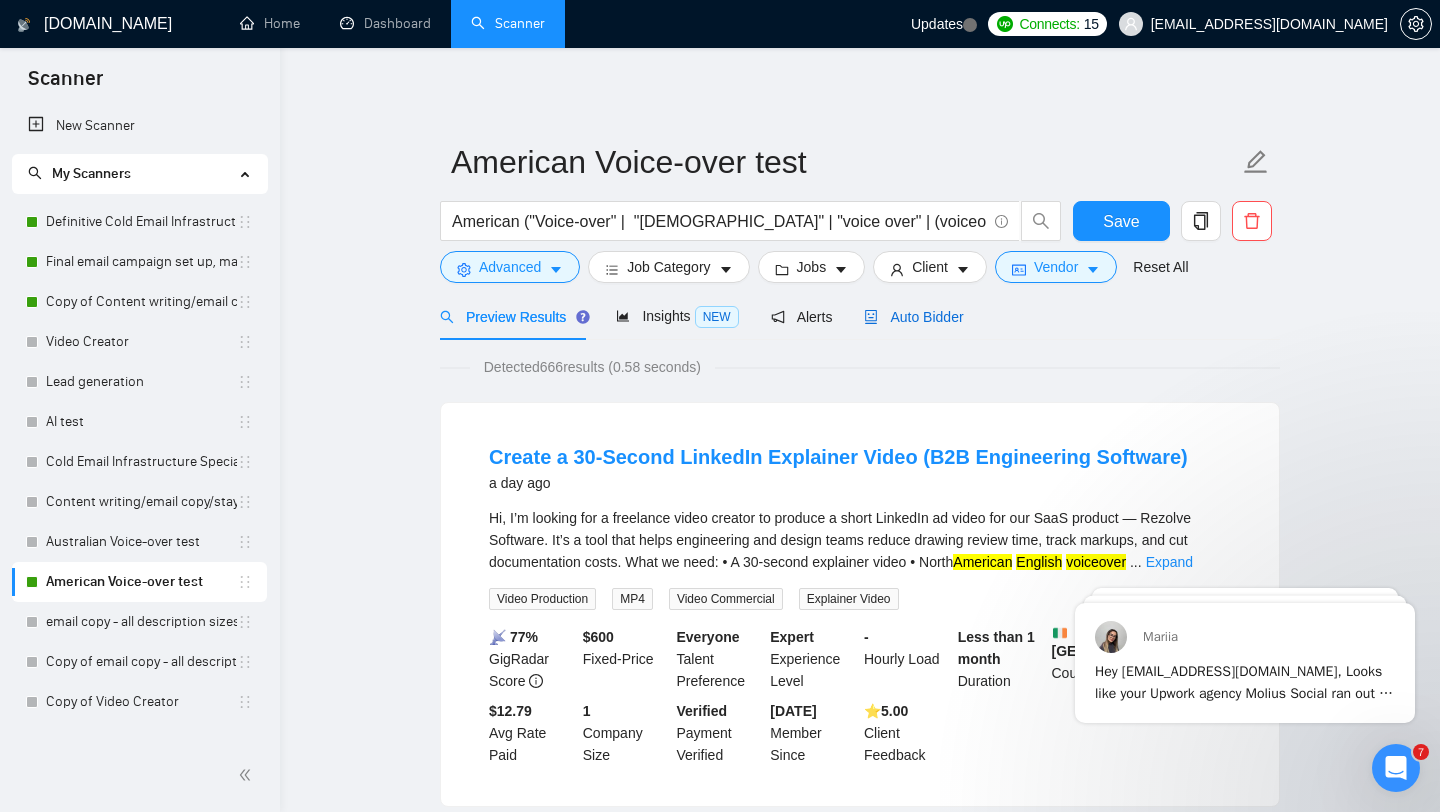 click on "Auto Bidder" at bounding box center [913, 317] 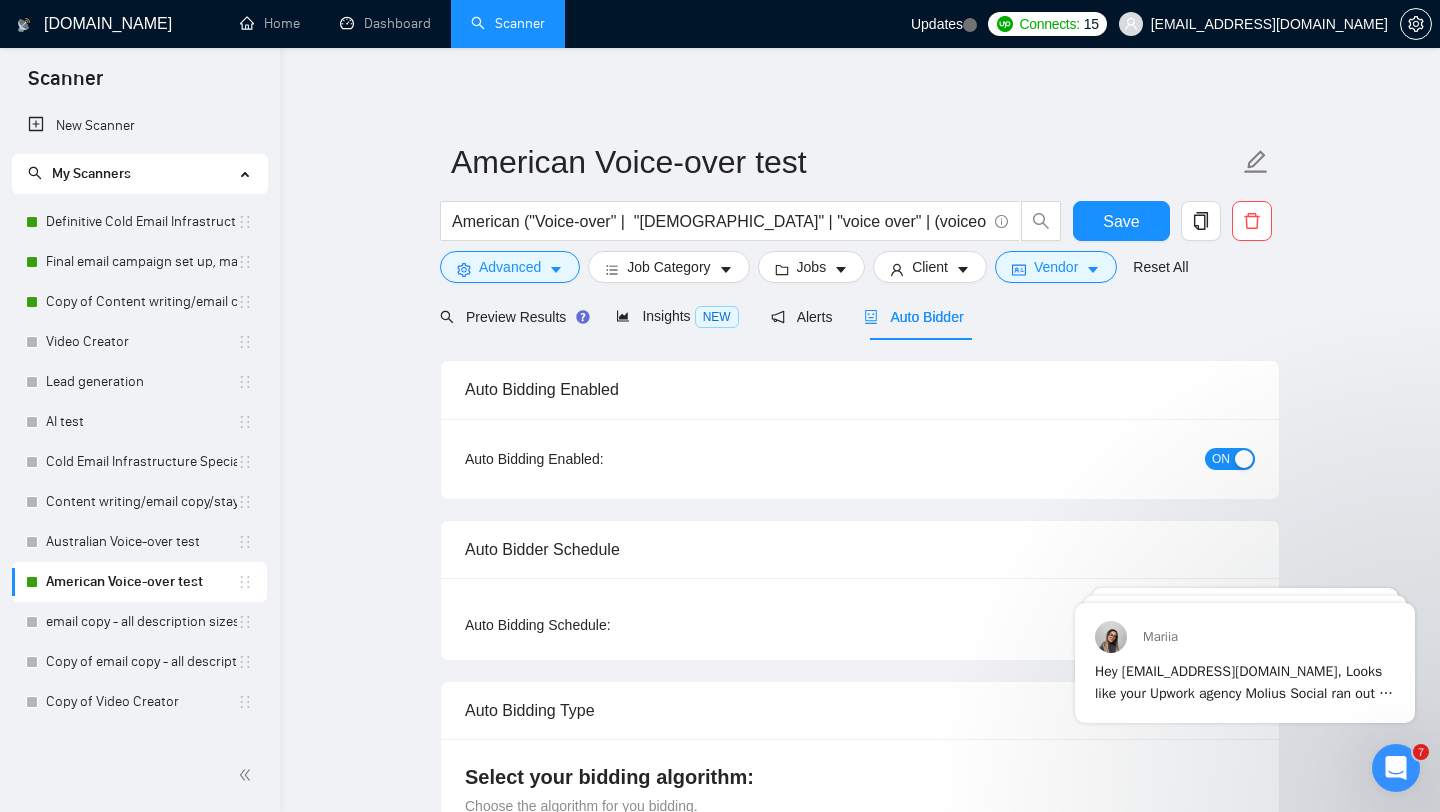 click on "ON" at bounding box center [1230, 459] 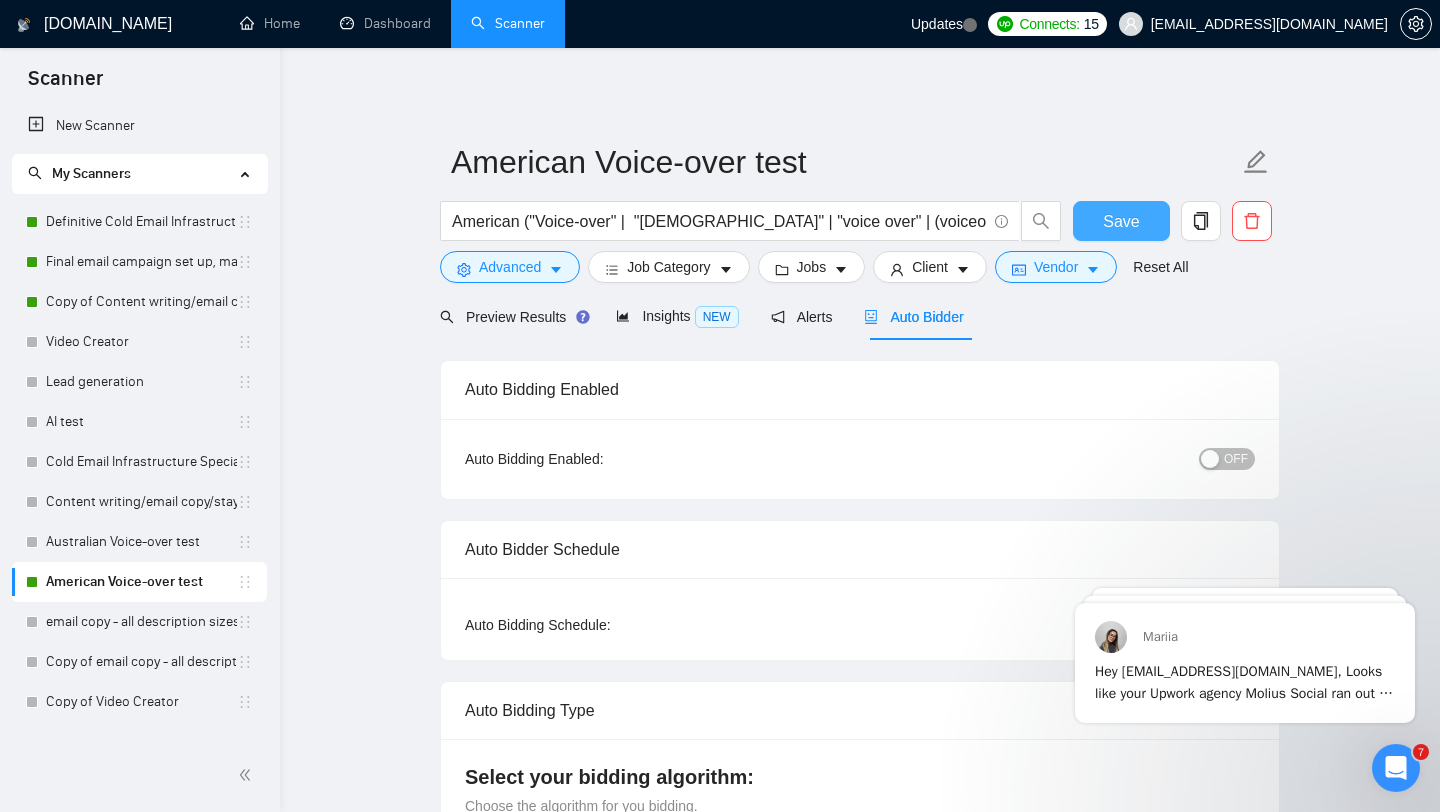 click on "Save" at bounding box center [1121, 221] 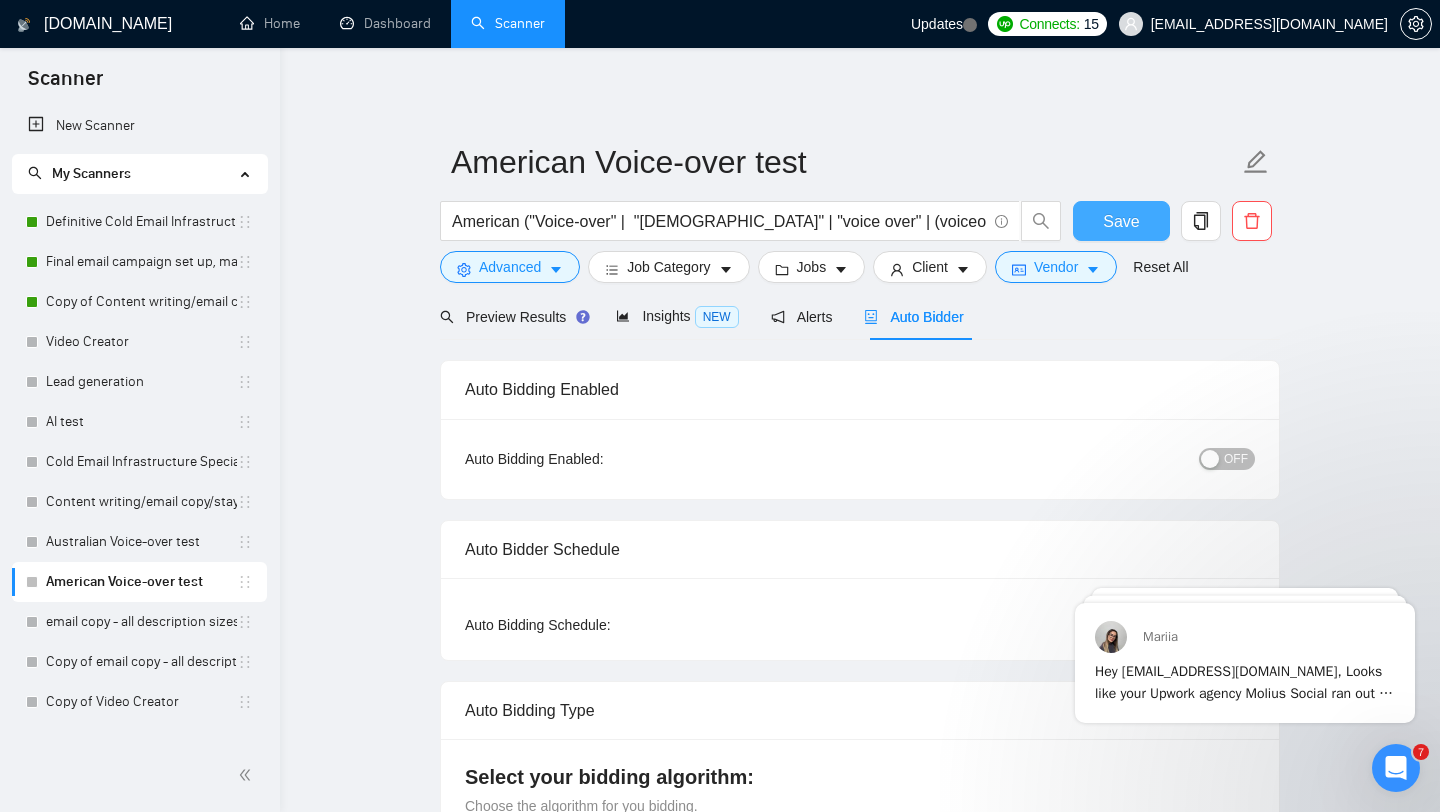 type 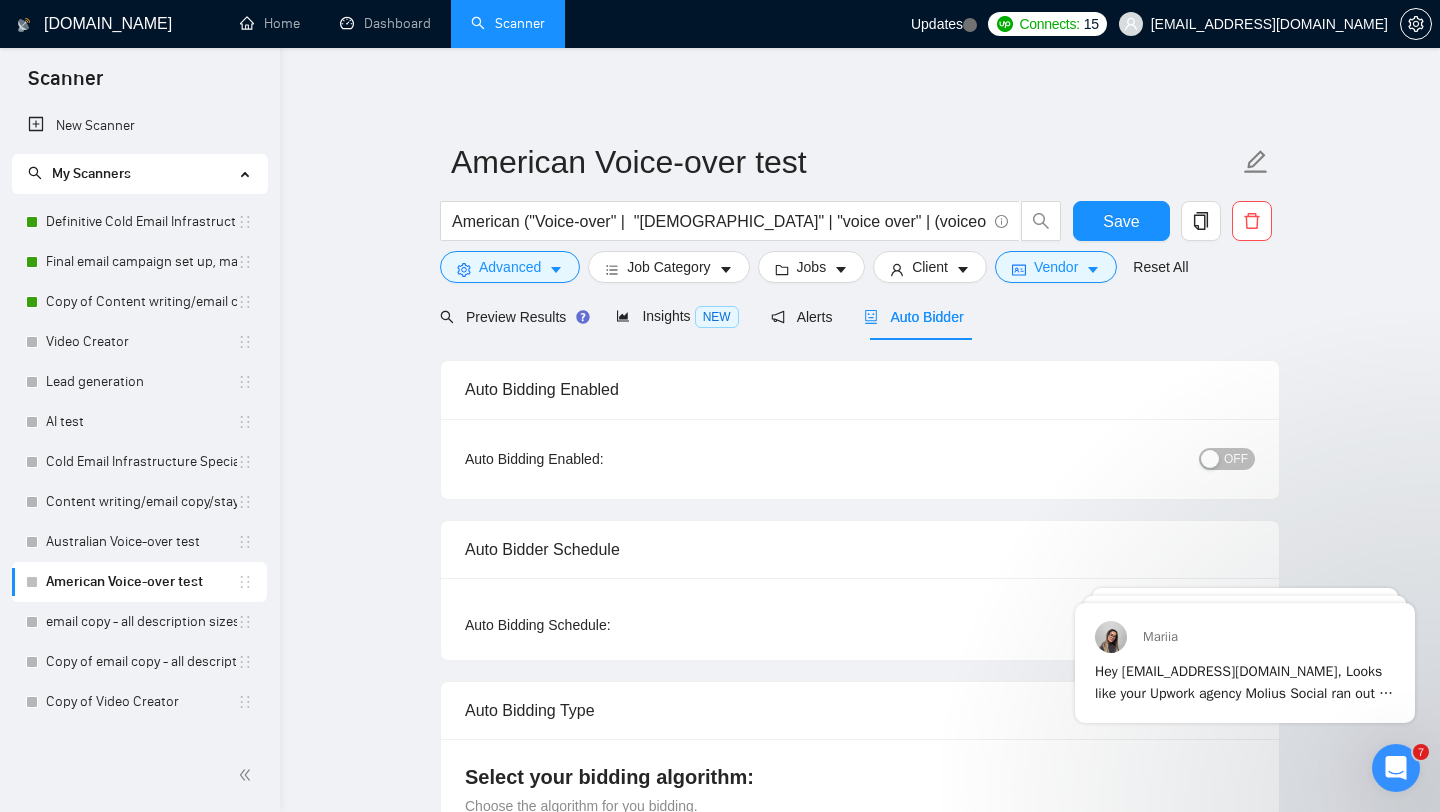 click on "American Voice-over test American ("Voice-over" |  "female" | "voice over" | (voiceover*) | "voice artist" | "voice-over artist" | " voice over actor" |"voiceover artist") Save Advanced   Job Category   Jobs   Client   Vendor   Reset All Preview Results Insights NEW Alerts Auto Bidder Auto Bidding Enabled Auto Bidding Enabled: OFF Auto Bidder Schedule Auto Bidding Type: Automated (recommended) Semi-automated Auto Bidding Schedule: 24/7 Custom Custom Auto Bidder Schedule Repeat every week on Monday Tuesday Wednesday Thursday Friday Saturday Sunday Active Hours ( Europe/London ): From: To: ( 24  hours) Europe/London Auto Bidding Type Select your bidding algorithm: Choose the algorithm for you bidding. The price per proposal does not include your connects expenditure. Template Bidder Works great for narrow segments and short cover letters that don't change. 0.50  credits / proposal Sardor AI 🤖 Personalise your cover letter with ai [placeholders] 1.00  credits / proposal Experimental Laziza AI  👑   NEW" at bounding box center [860, 2471] 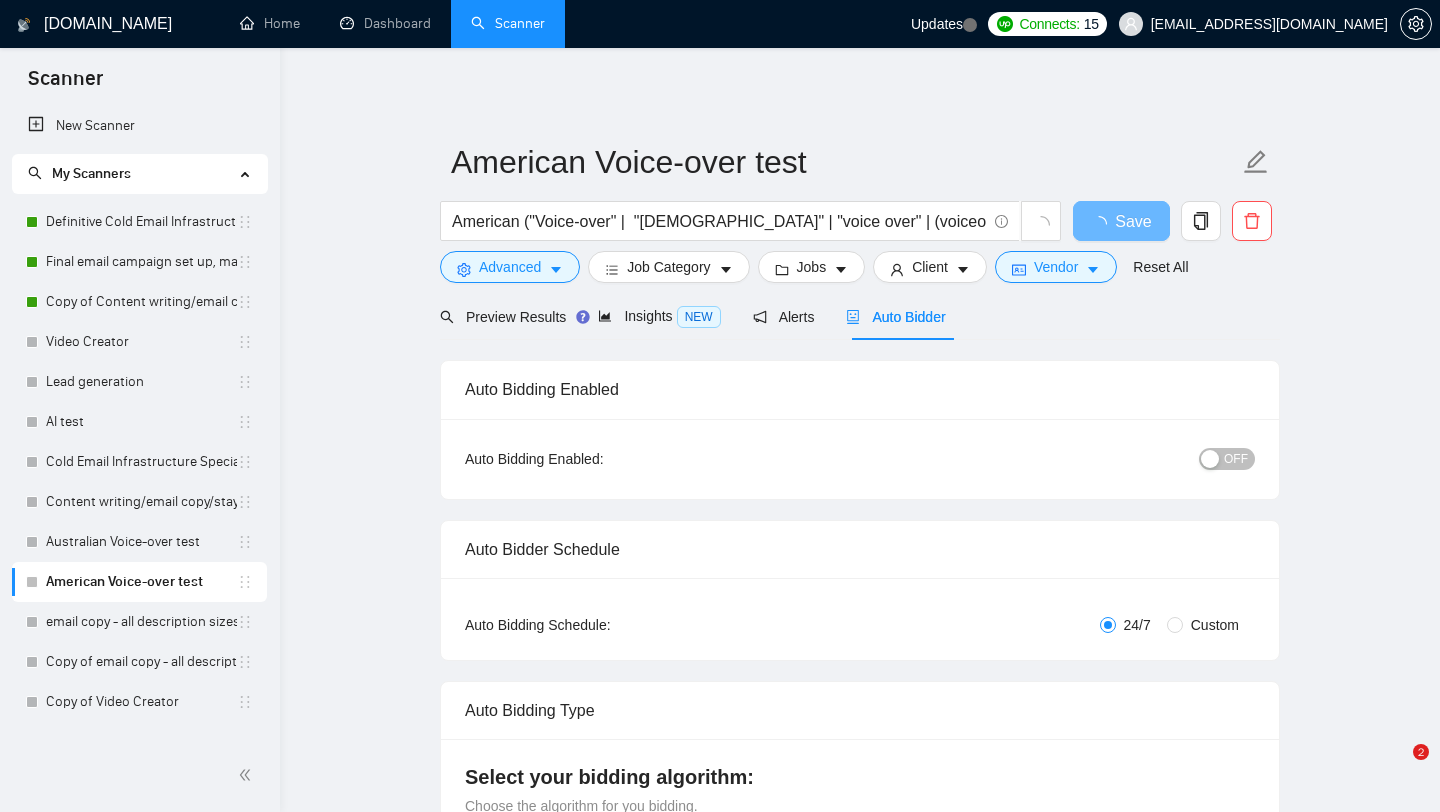 scroll, scrollTop: 0, scrollLeft: 0, axis: both 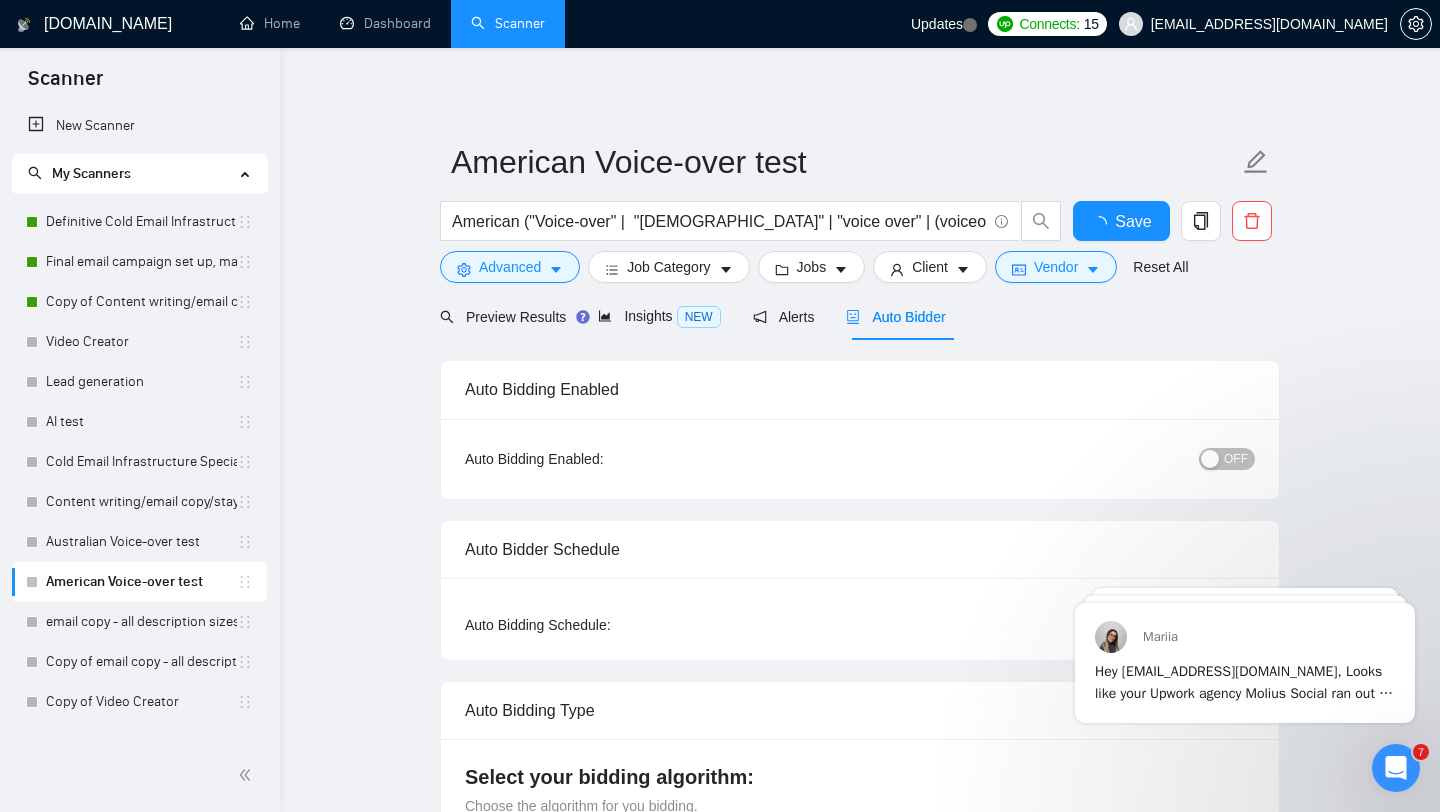 type 